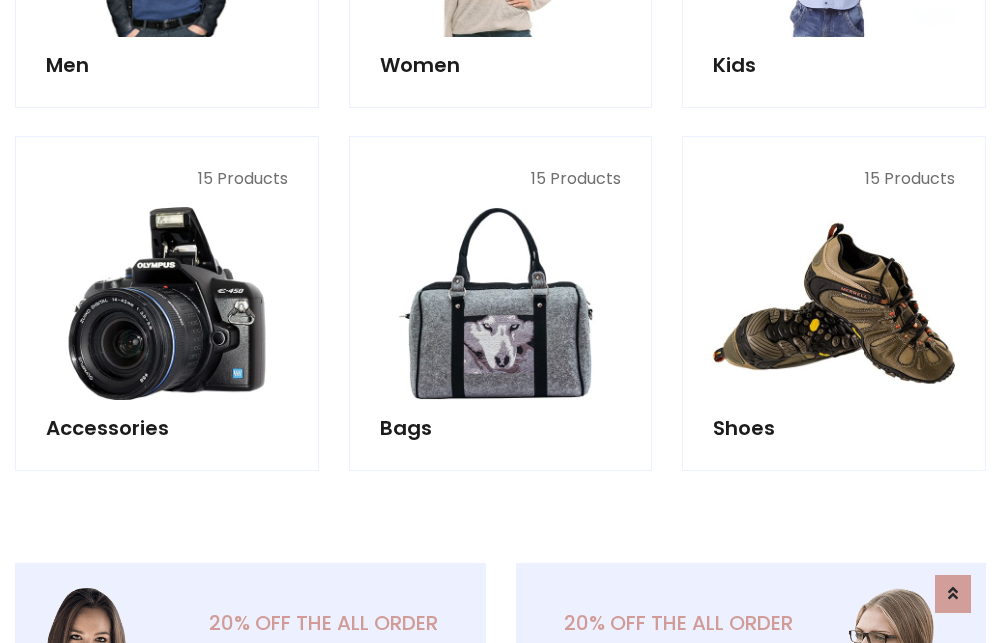 scroll, scrollTop: 853, scrollLeft: 0, axis: vertical 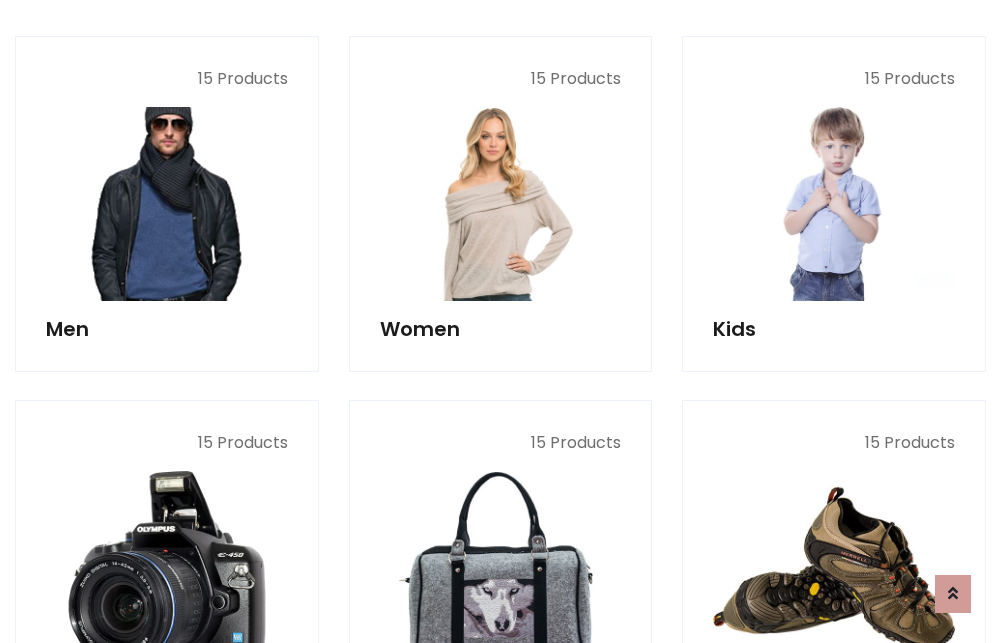click at bounding box center [167, 204] 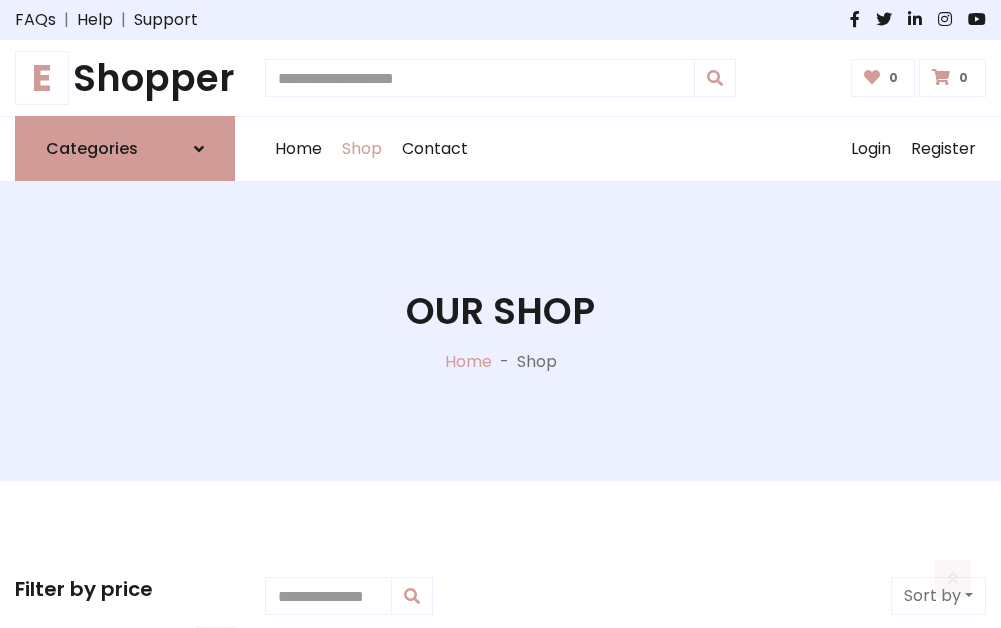 scroll, scrollTop: 807, scrollLeft: 0, axis: vertical 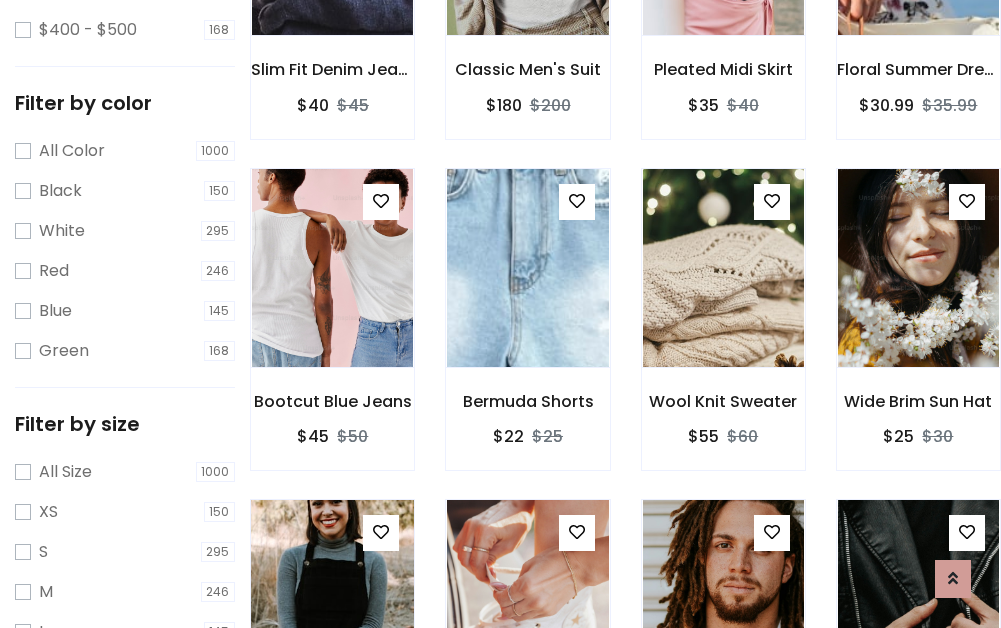 click at bounding box center [332, 599] 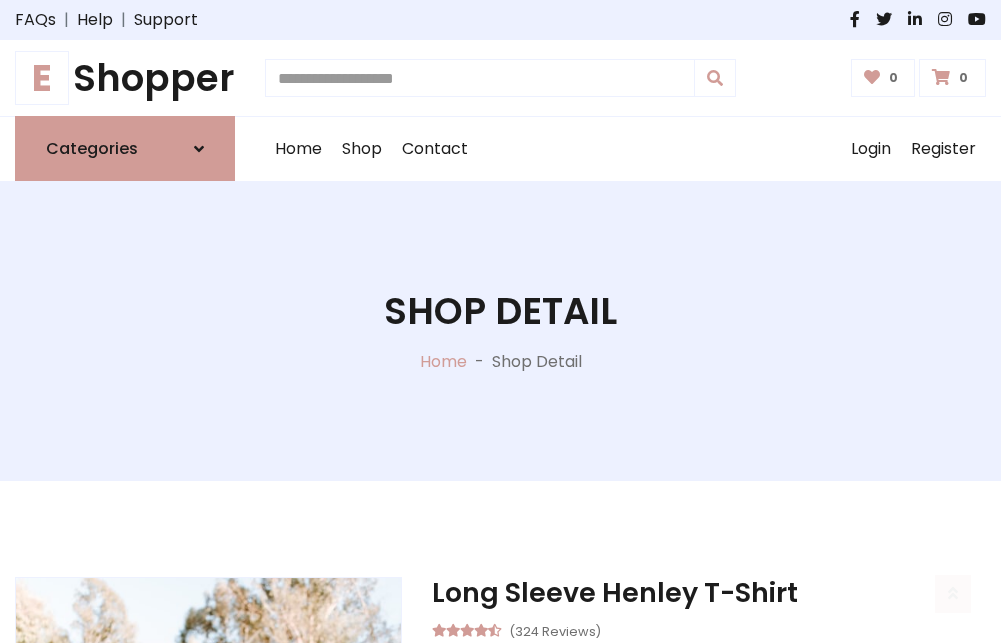 scroll, scrollTop: 143, scrollLeft: 0, axis: vertical 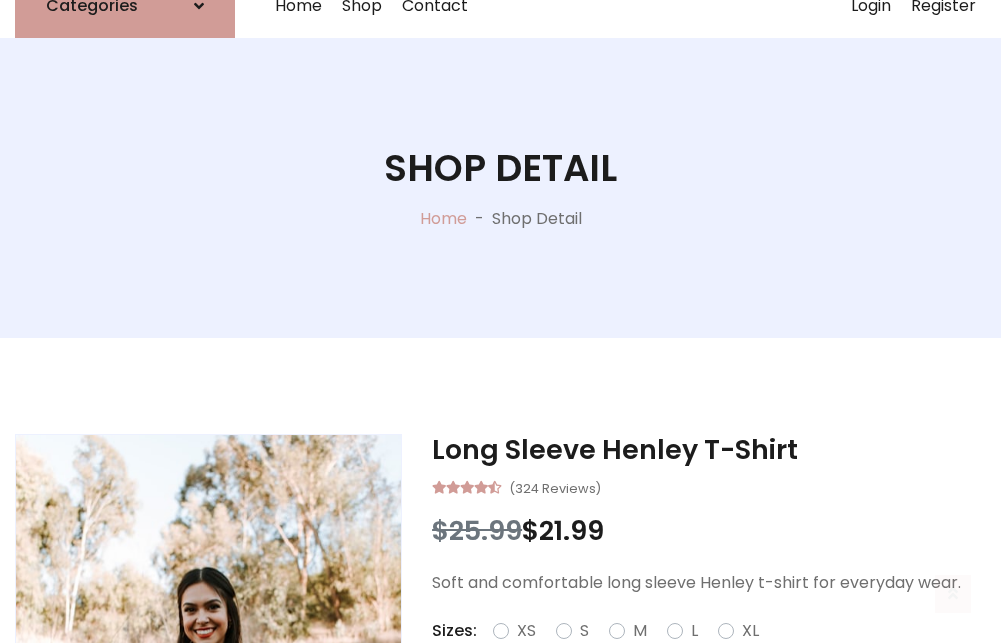 click on "M" at bounding box center (640, 631) 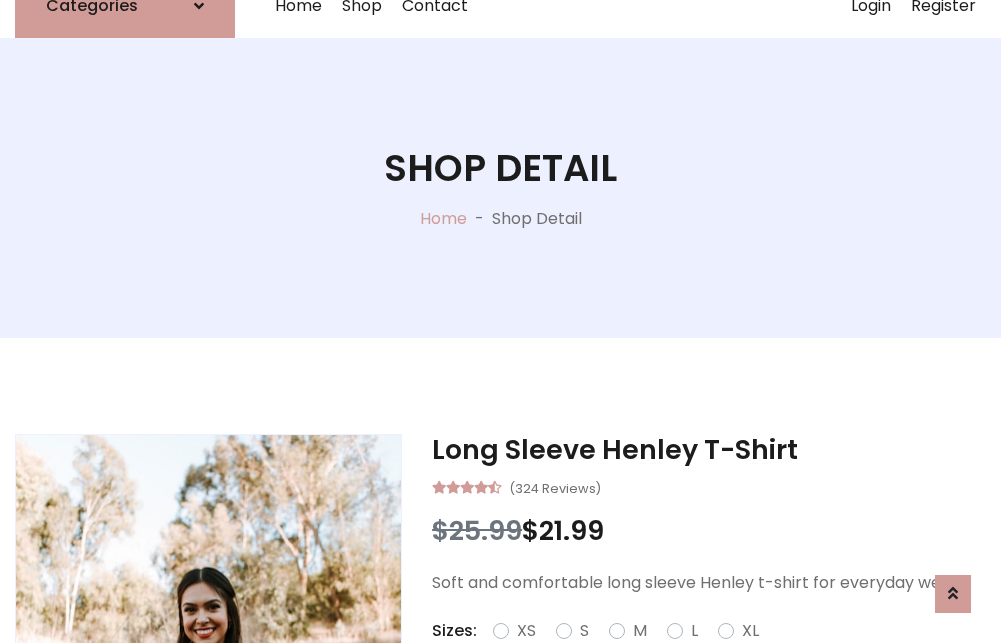 click on "Red" at bounding box center [722, 655] 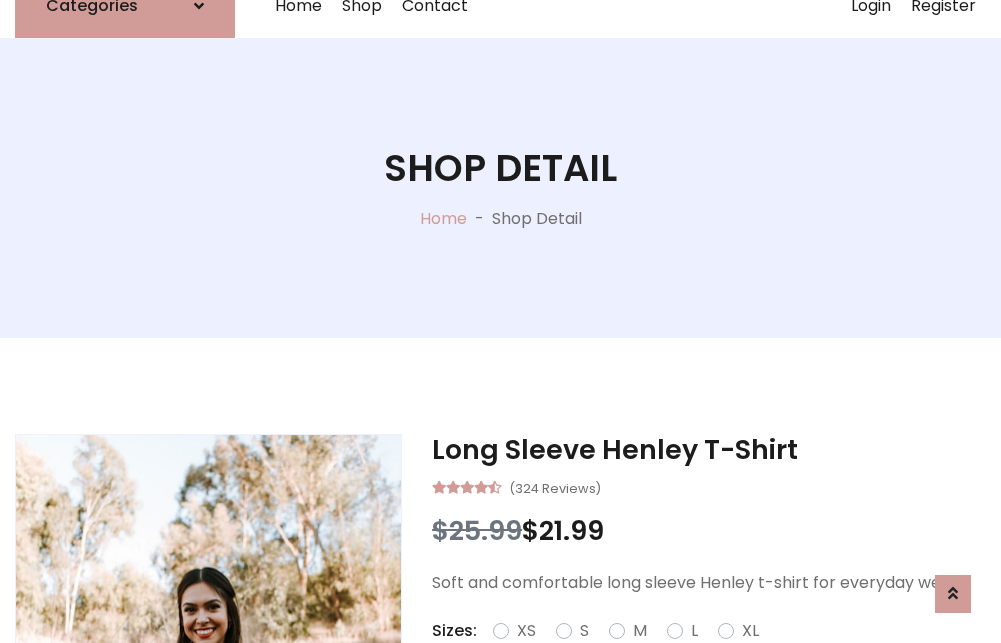 scroll, scrollTop: 167, scrollLeft: 0, axis: vertical 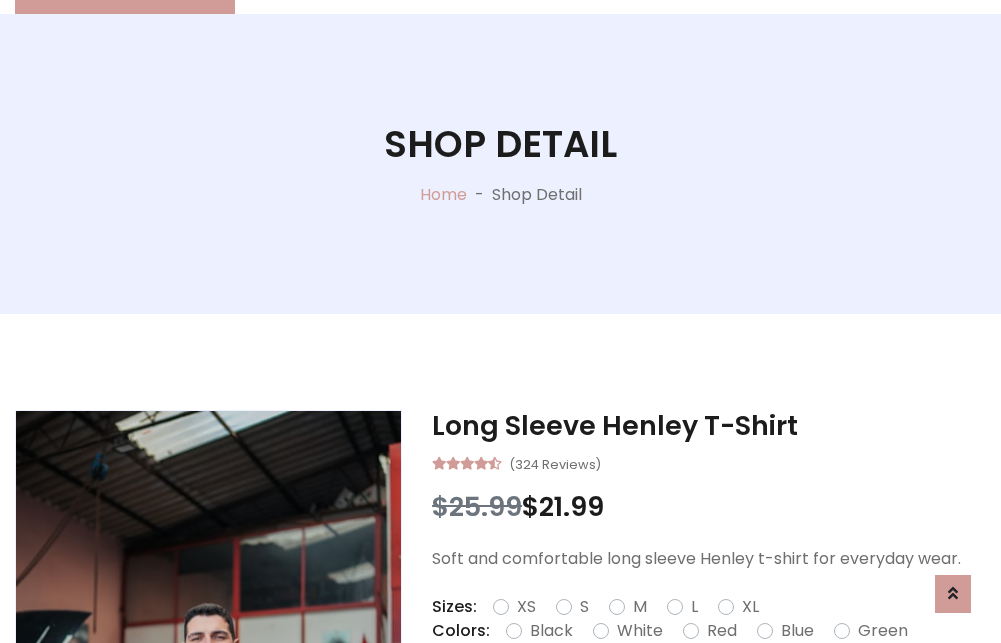 click on "Add To Cart" at bounding box center [653, 694] 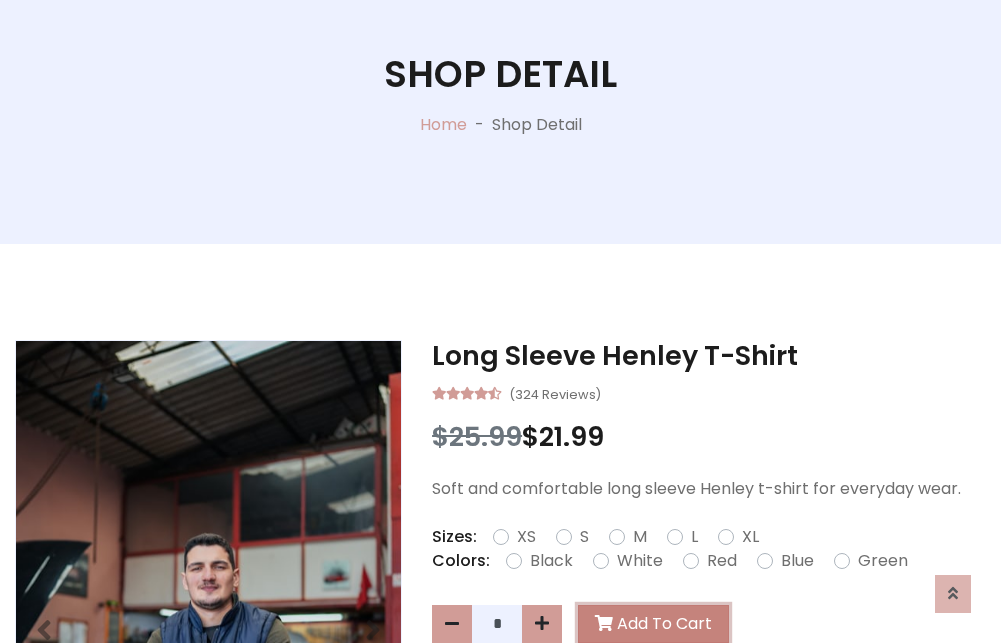 scroll, scrollTop: 0, scrollLeft: 0, axis: both 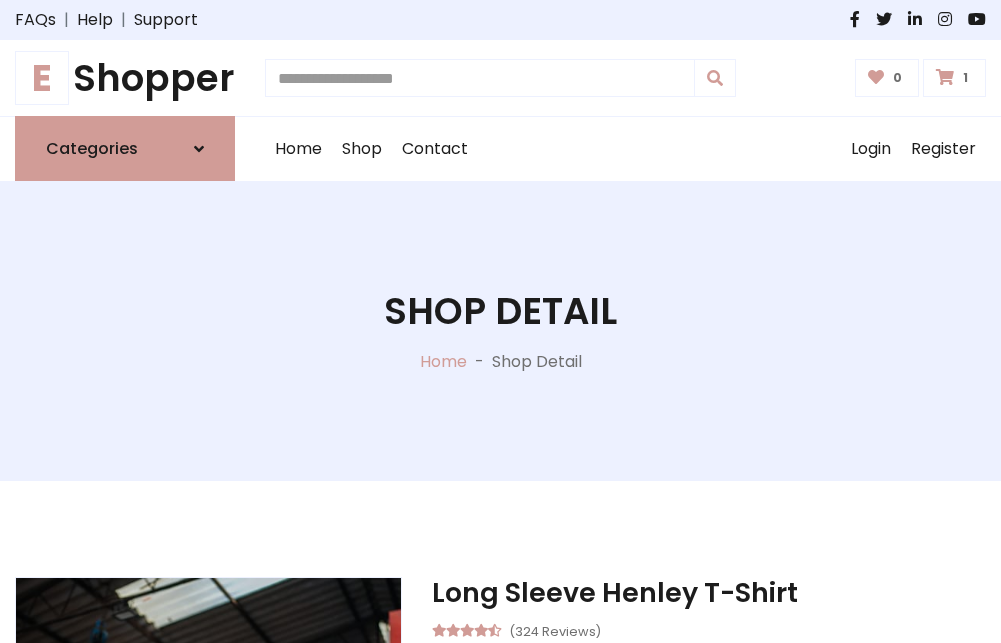click at bounding box center (945, 77) 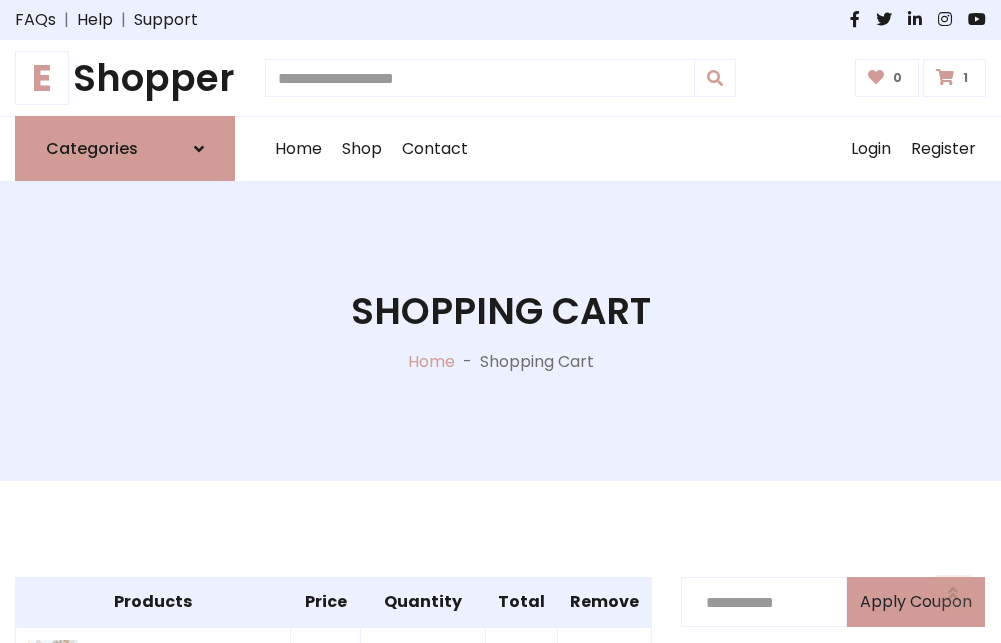 scroll, scrollTop: 474, scrollLeft: 0, axis: vertical 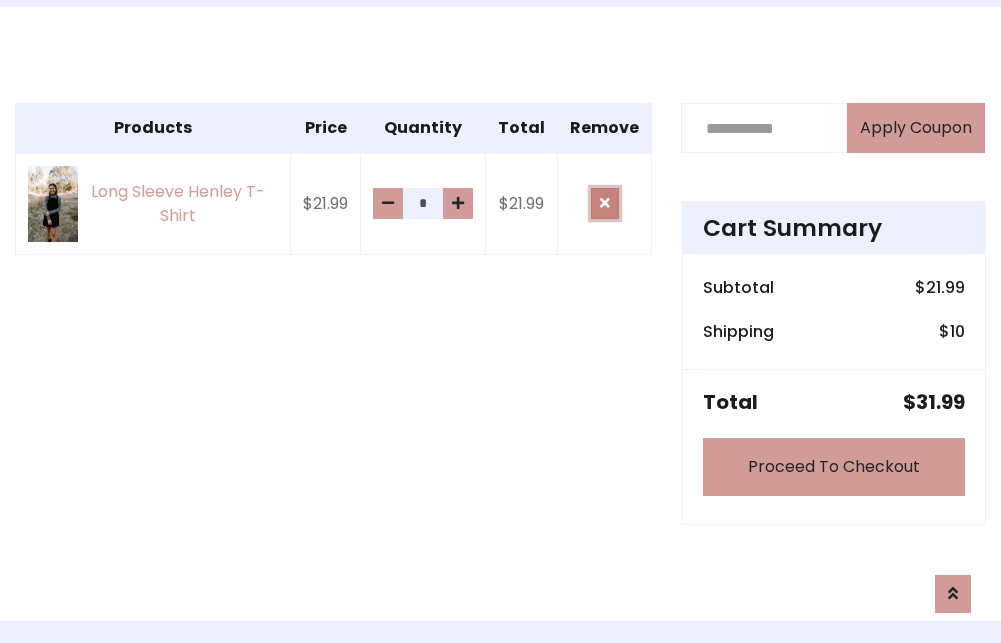 click at bounding box center [605, 203] 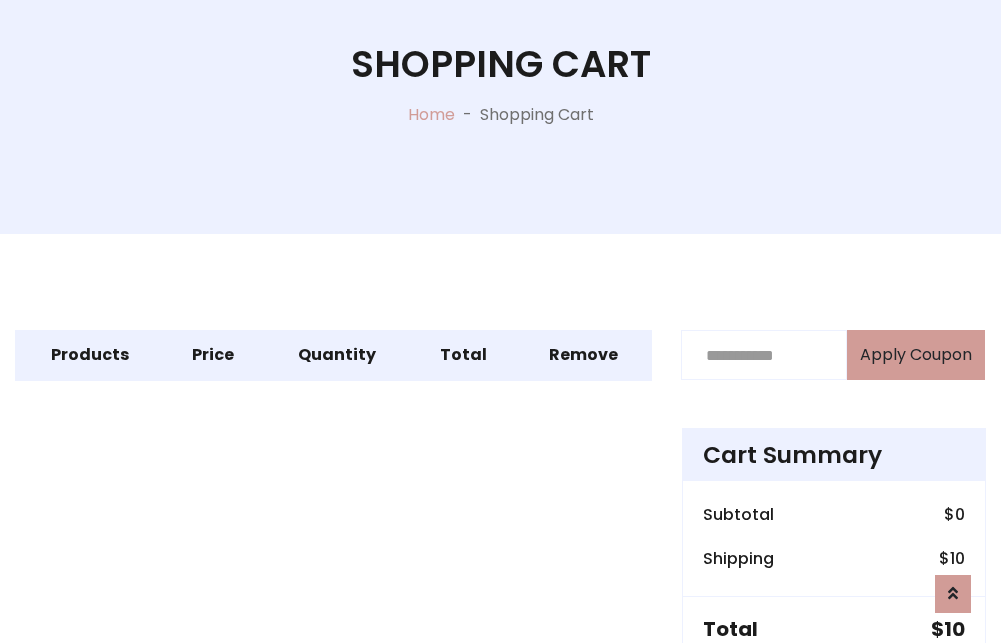 click on "Proceed To Checkout" at bounding box center (834, 694) 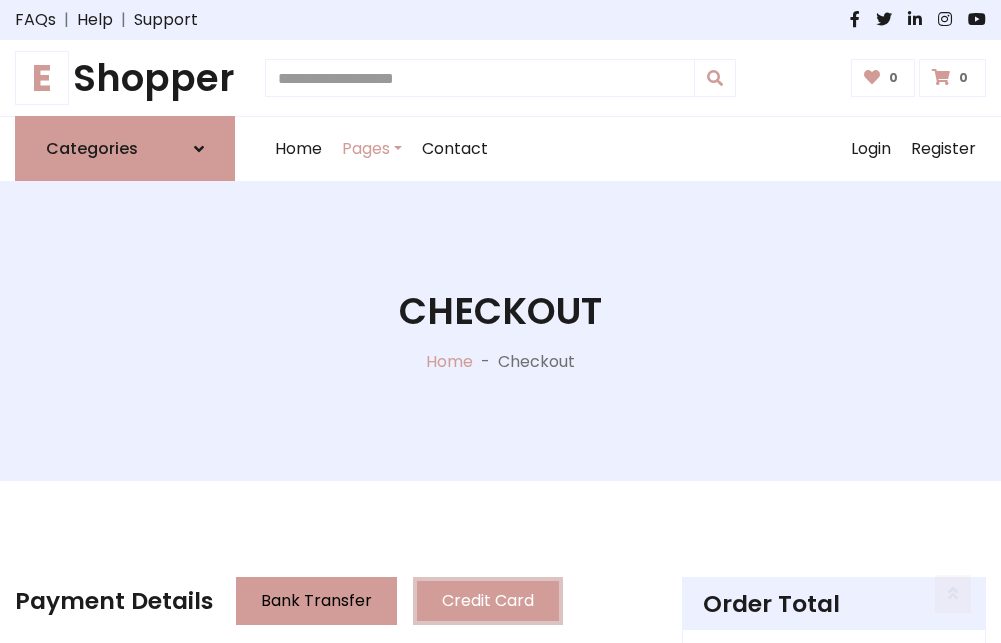 scroll, scrollTop: 137, scrollLeft: 0, axis: vertical 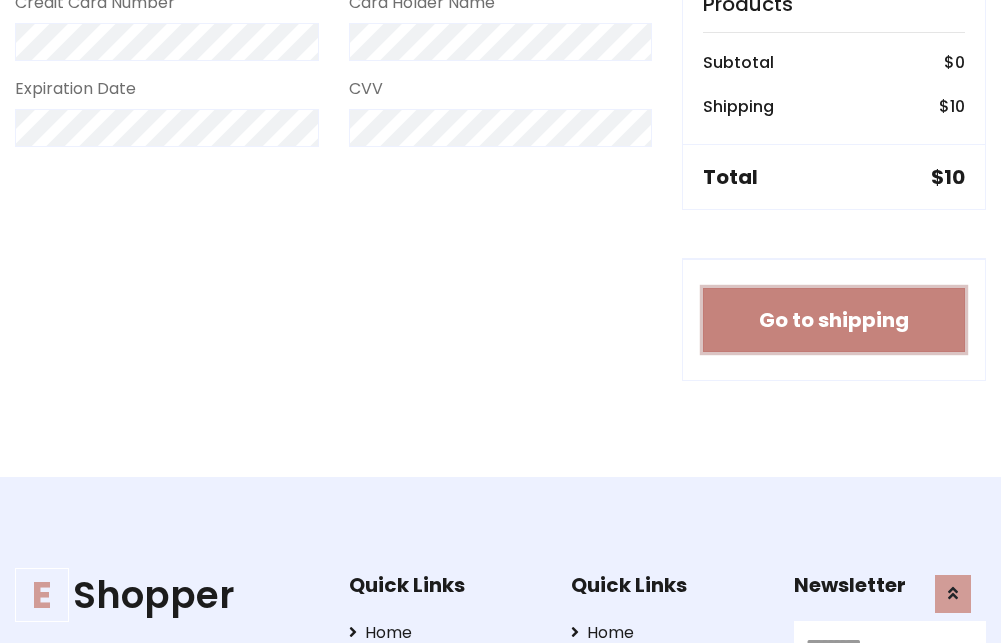 click on "Go to shipping" at bounding box center (834, 320) 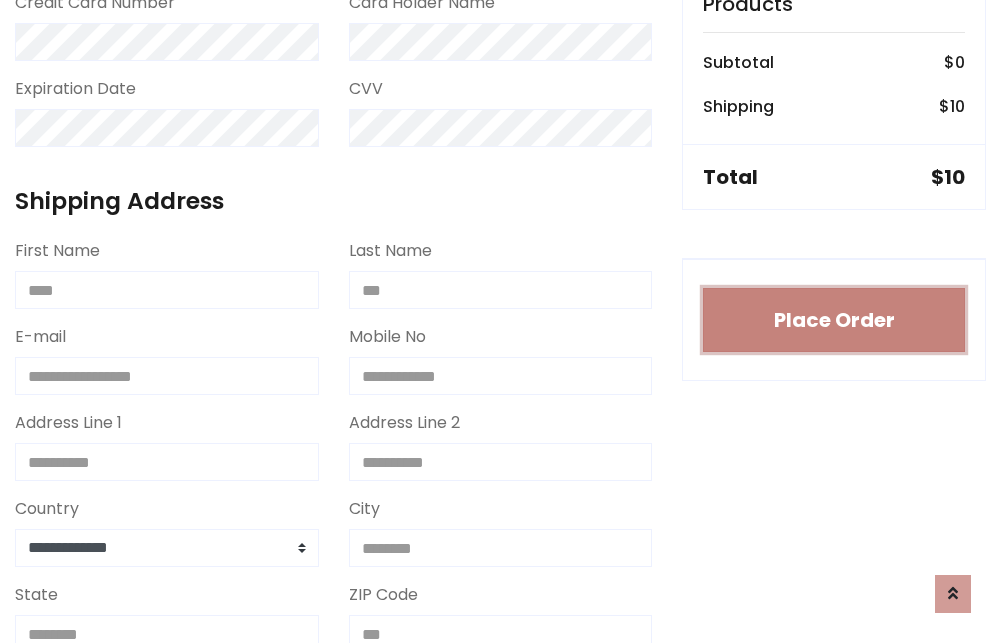 type 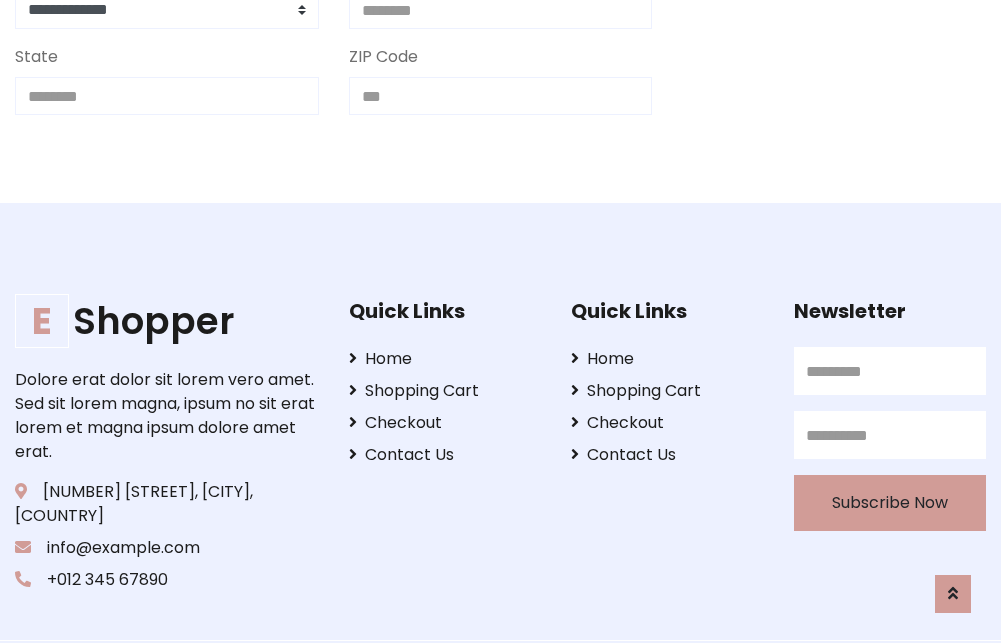scroll, scrollTop: 713, scrollLeft: 0, axis: vertical 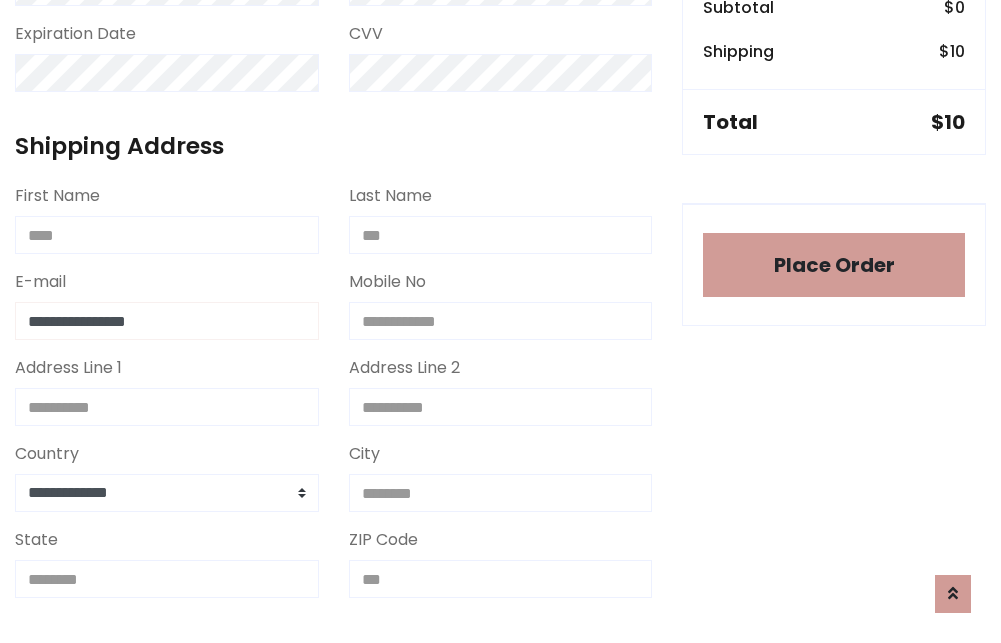 type on "**********" 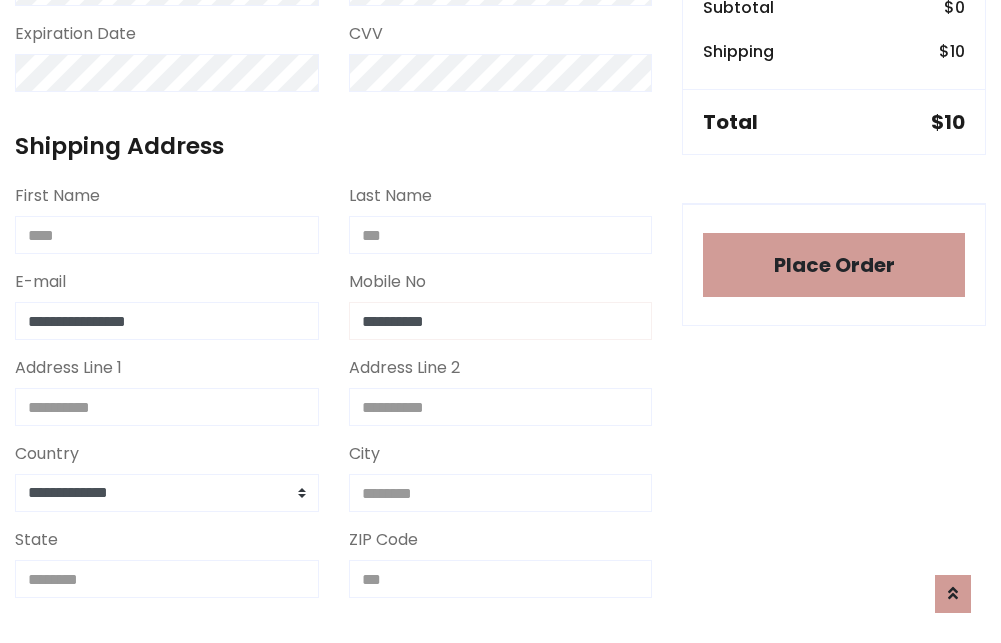 type on "**********" 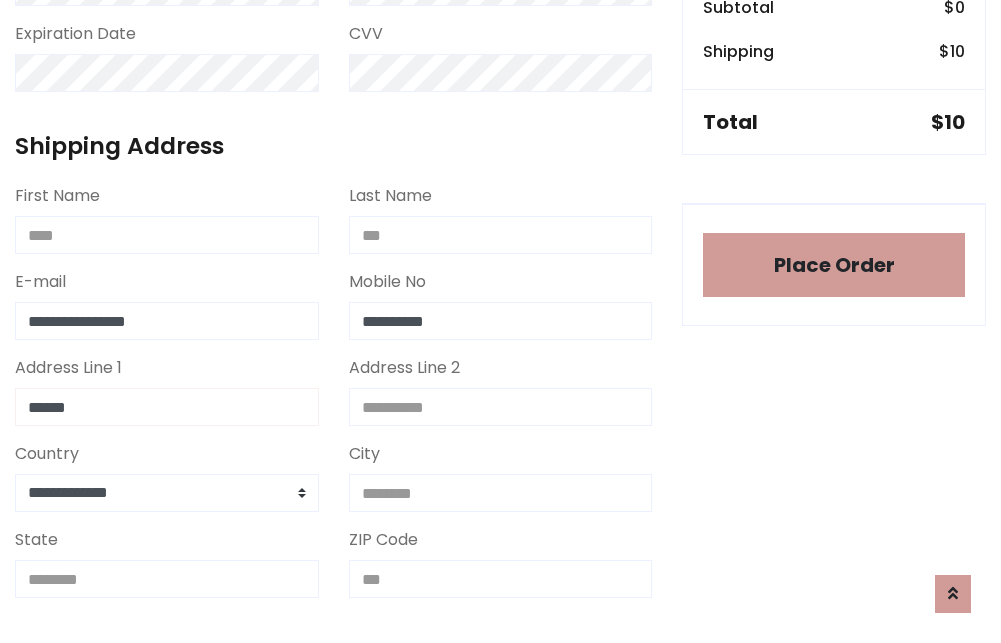 type on "******" 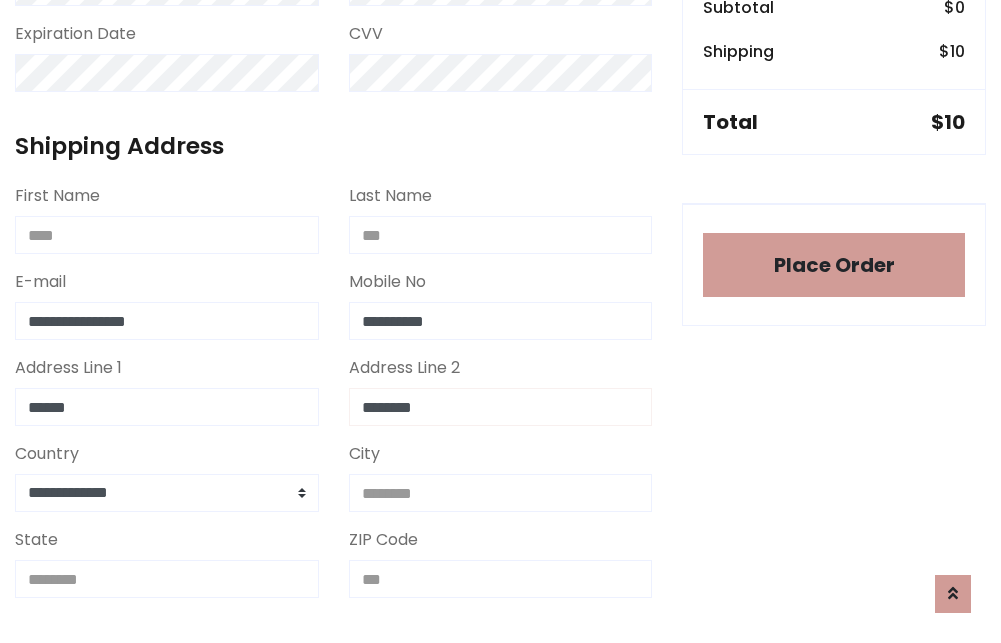 type on "********" 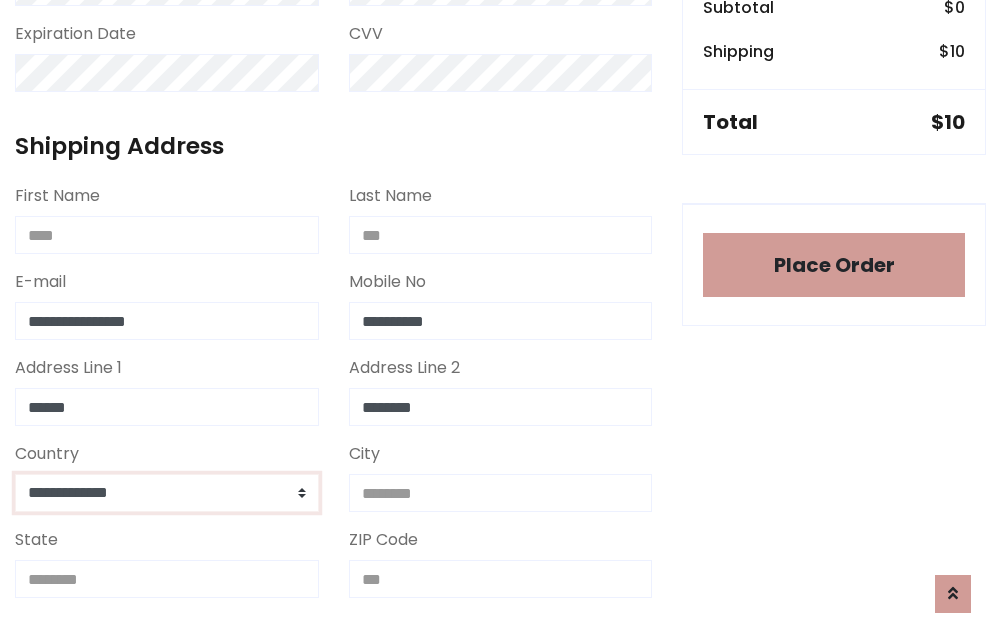 select on "*******" 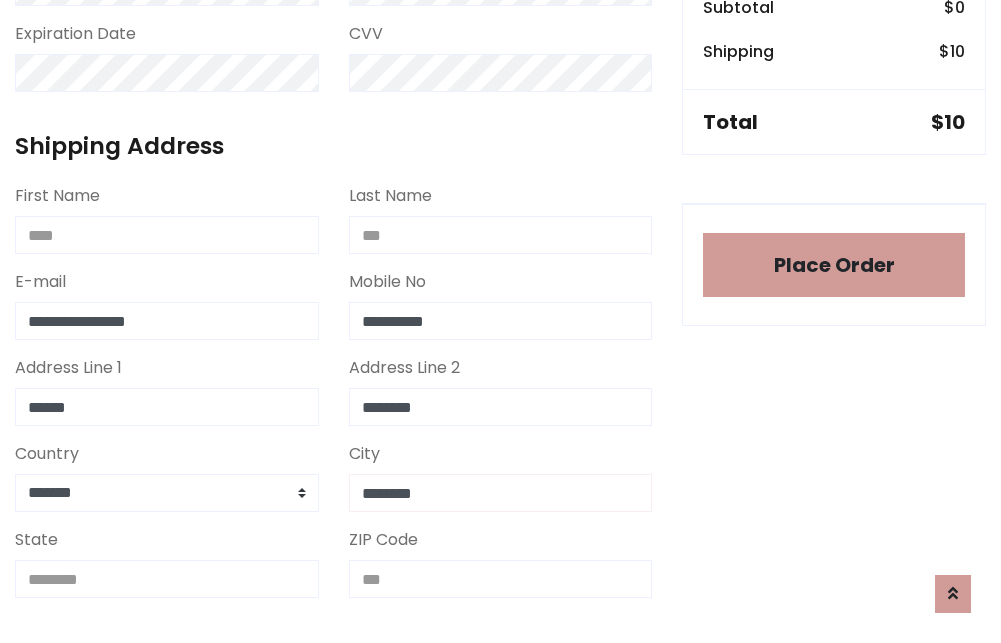 type on "********" 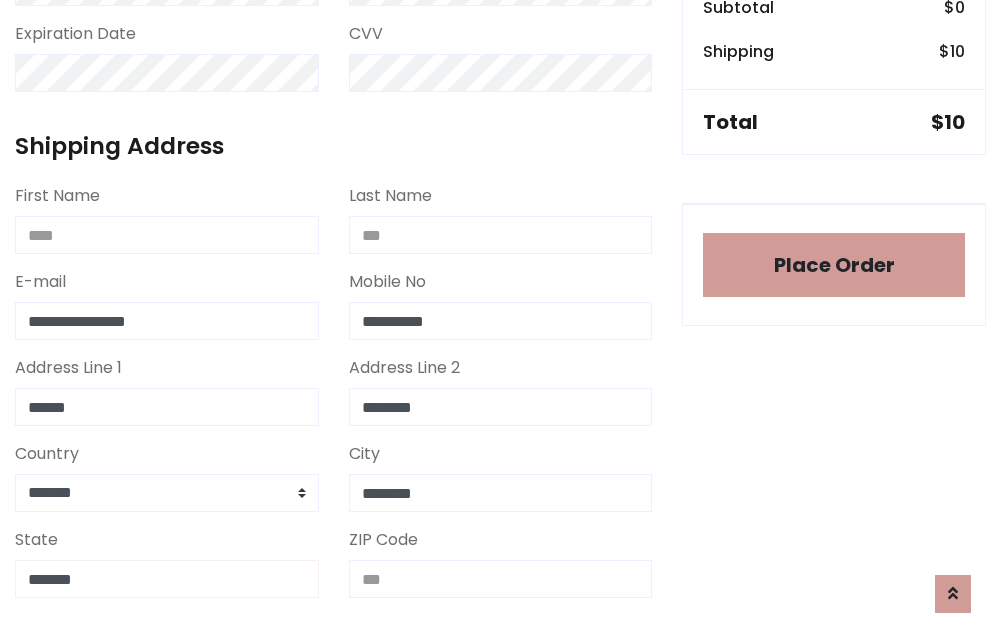 type on "*******" 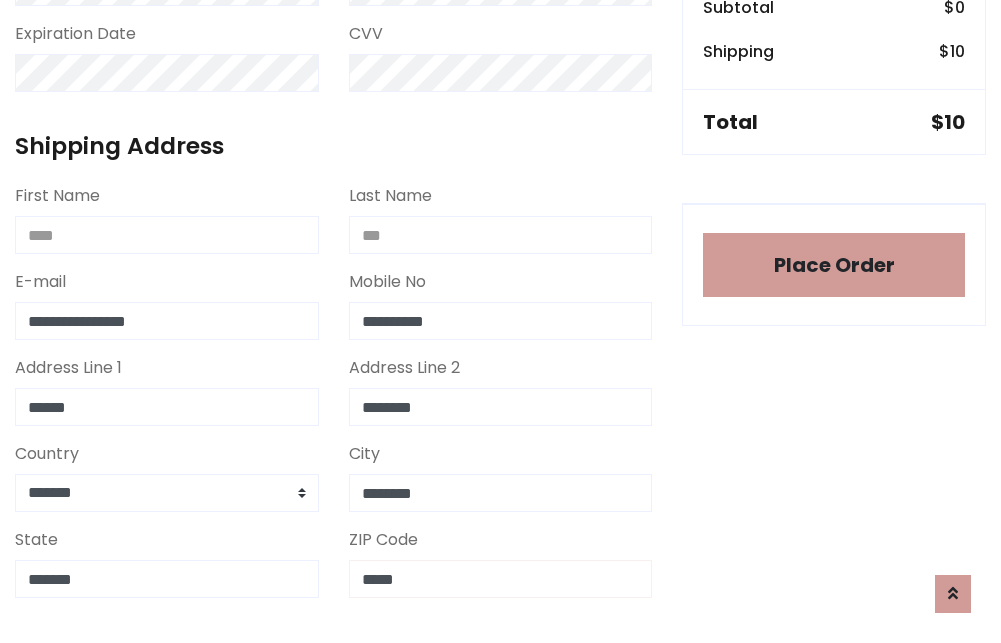 scroll, scrollTop: 403, scrollLeft: 0, axis: vertical 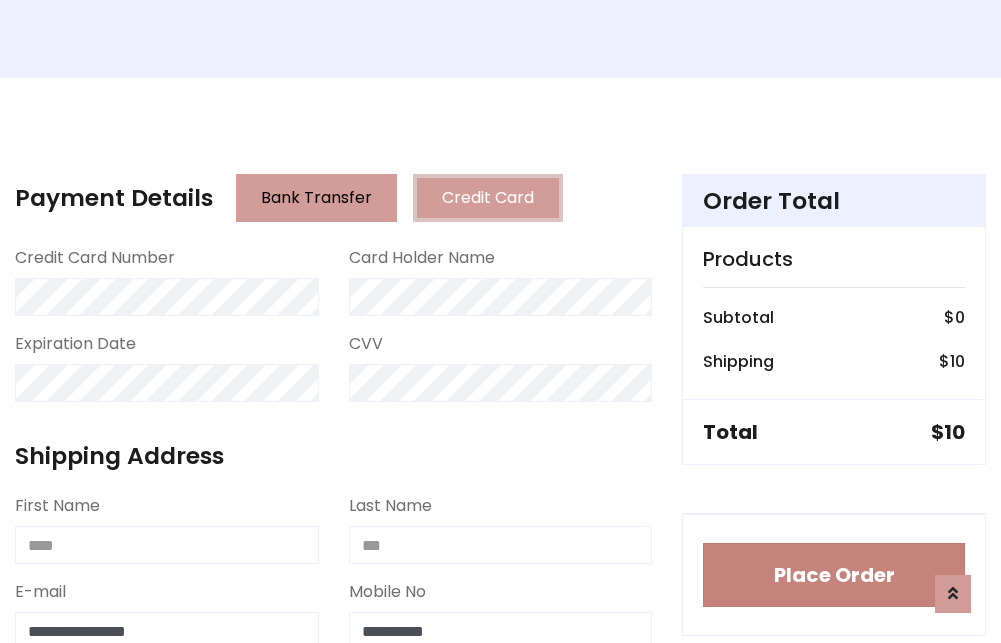 type on "*****" 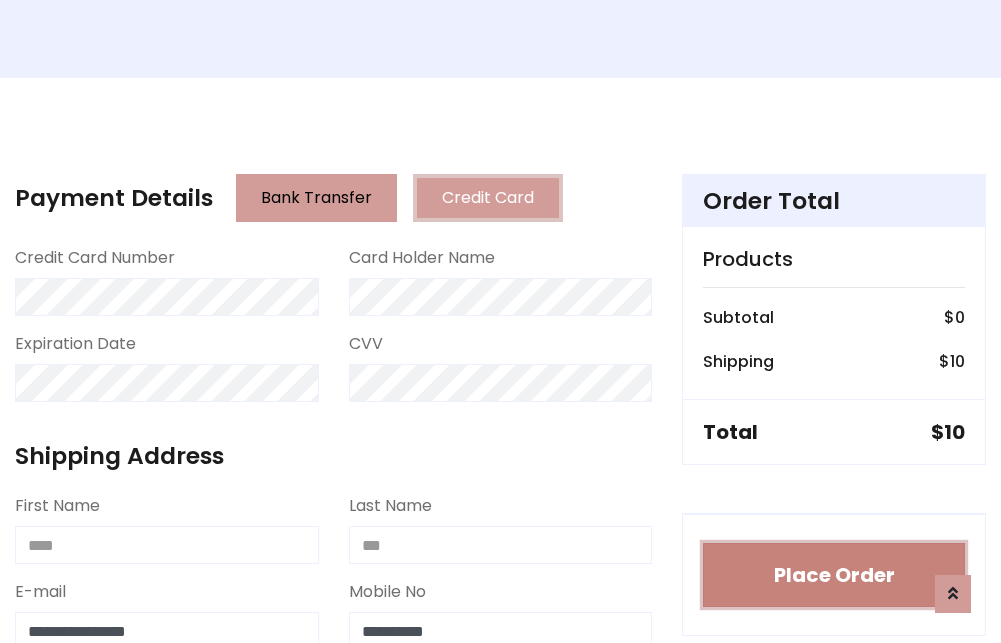 click on "Place Order" at bounding box center [834, 575] 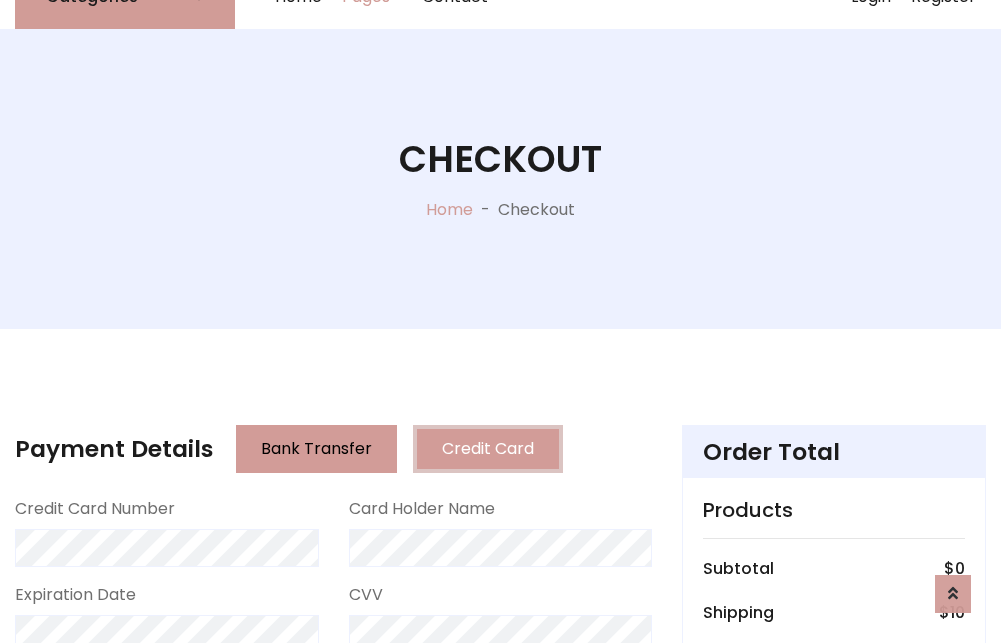scroll, scrollTop: 0, scrollLeft: 0, axis: both 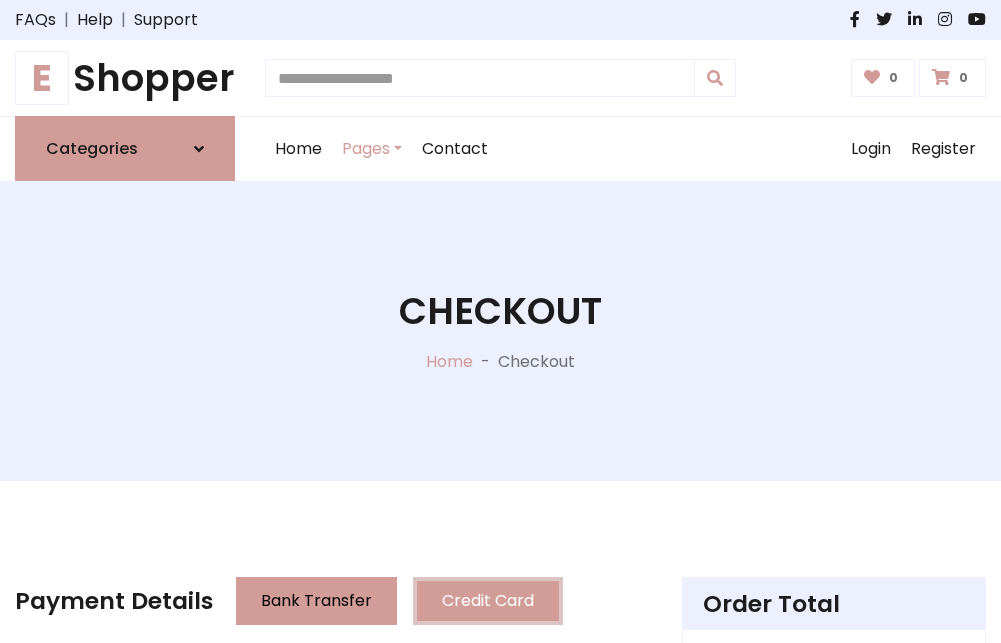 click on "E Shopper" at bounding box center [125, 78] 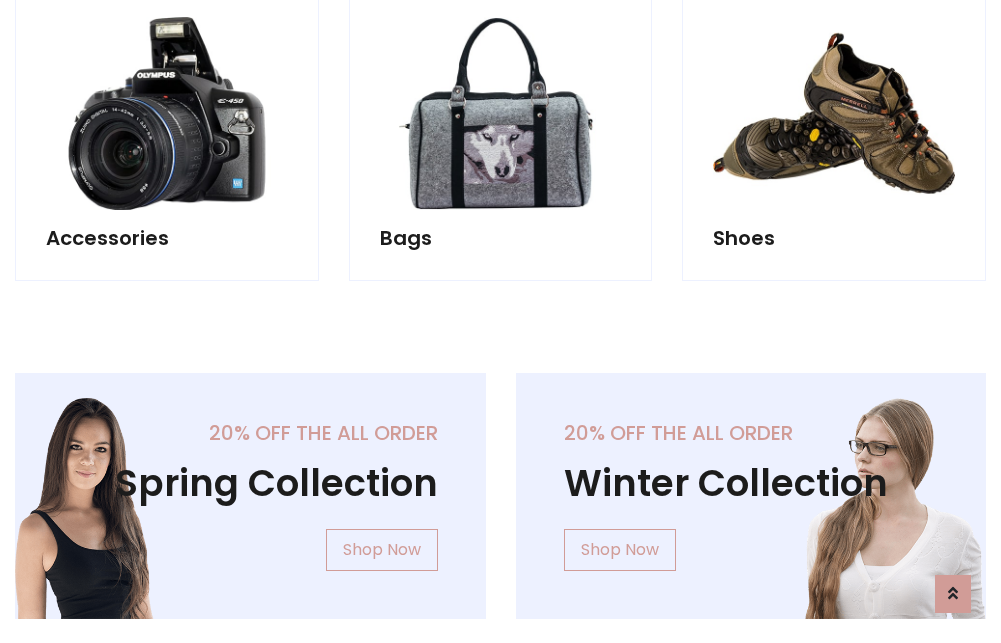 scroll, scrollTop: 770, scrollLeft: 0, axis: vertical 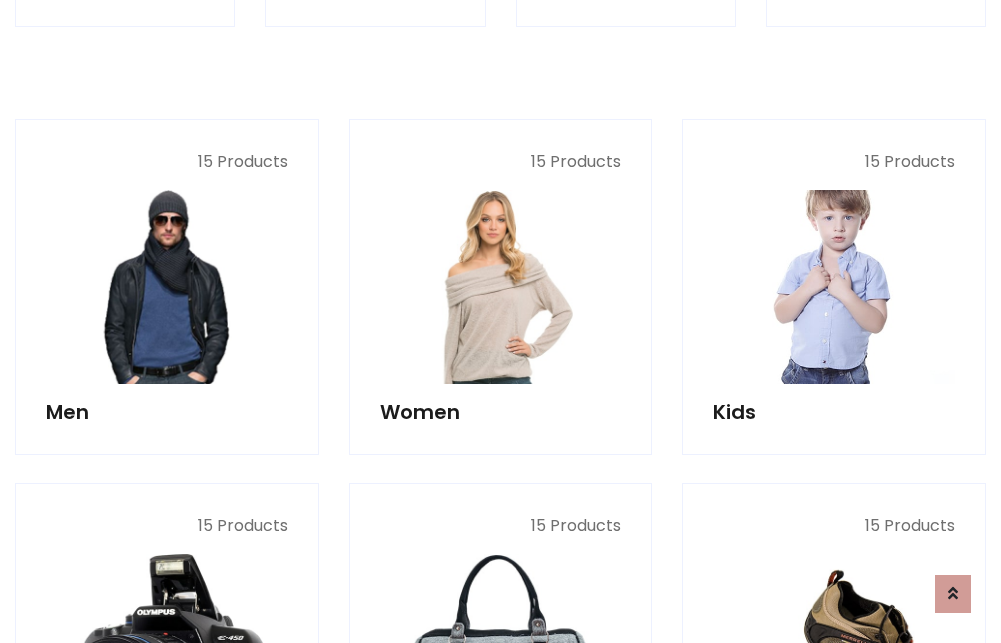 click at bounding box center (834, 287) 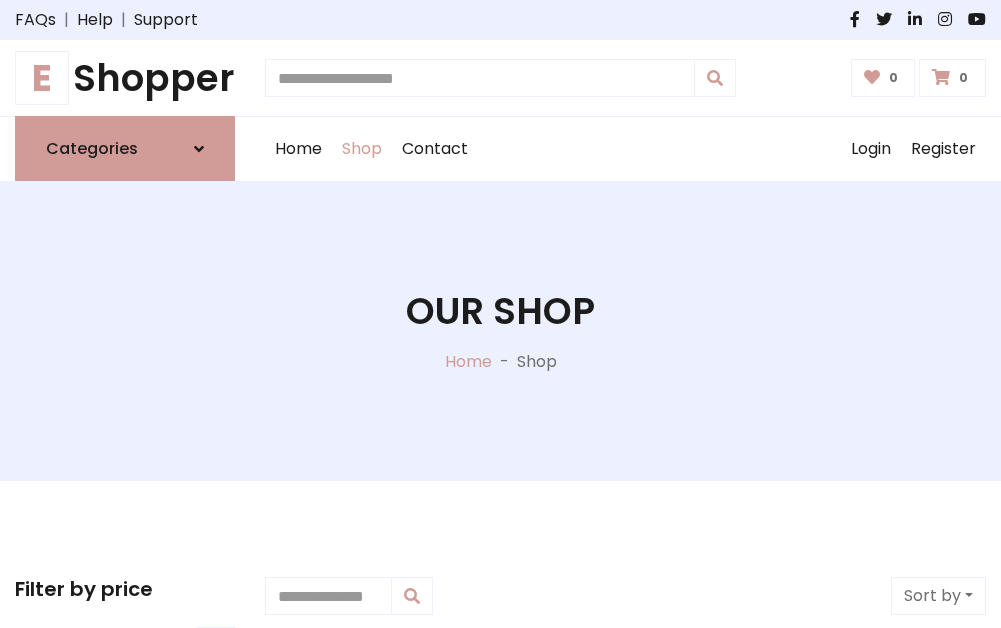 scroll, scrollTop: 549, scrollLeft: 0, axis: vertical 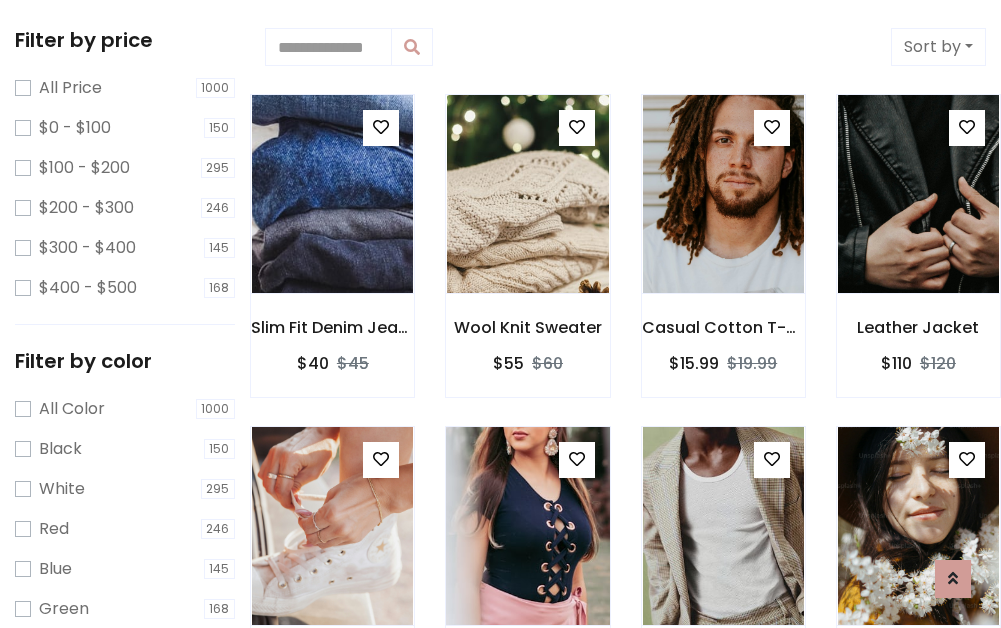 click at bounding box center (577, 459) 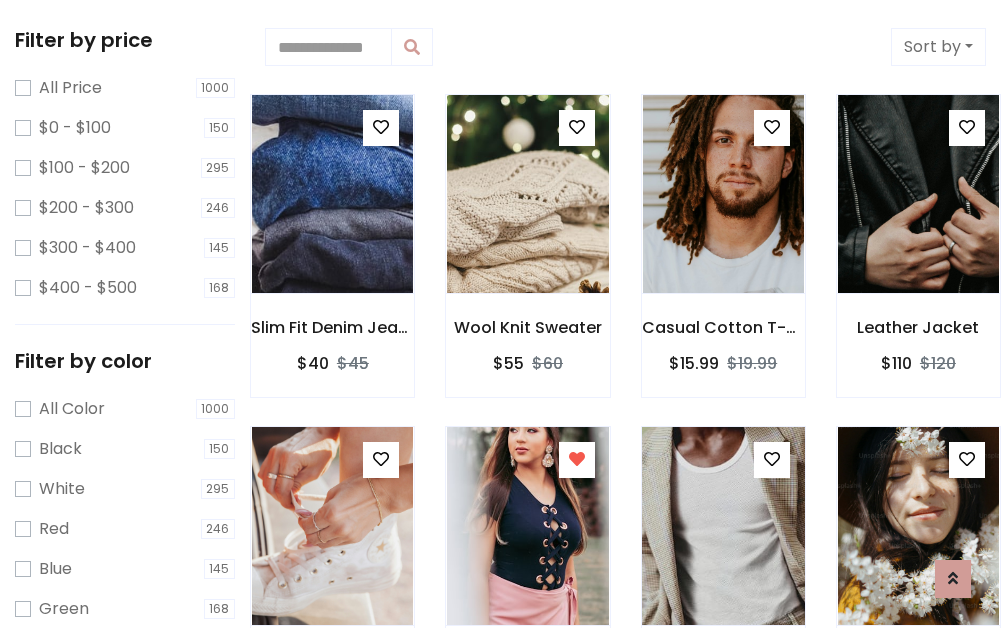 click at bounding box center [723, 526] 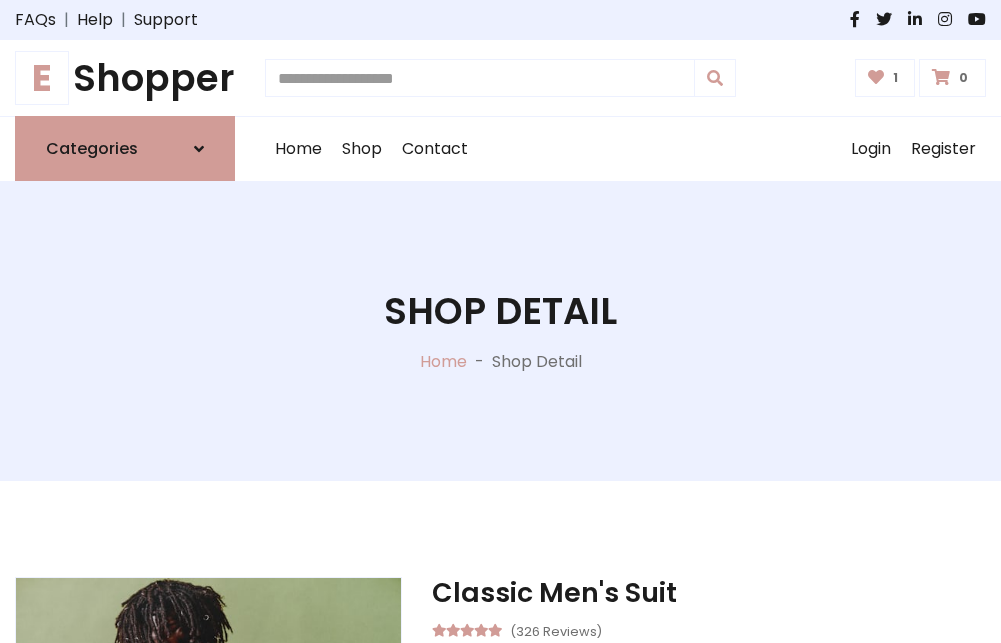 scroll, scrollTop: 262, scrollLeft: 0, axis: vertical 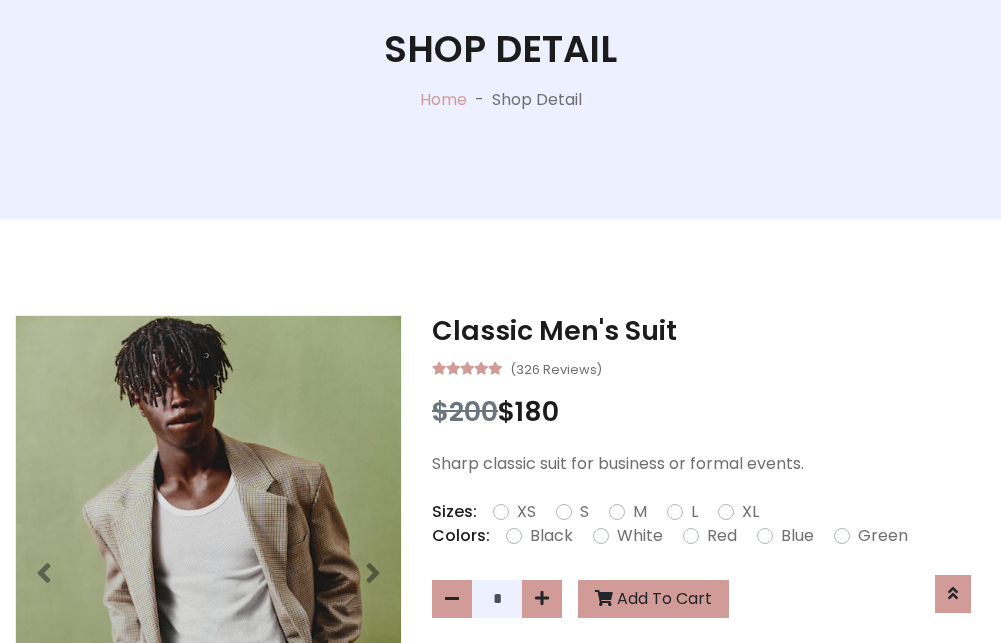click on "XL" at bounding box center [750, 512] 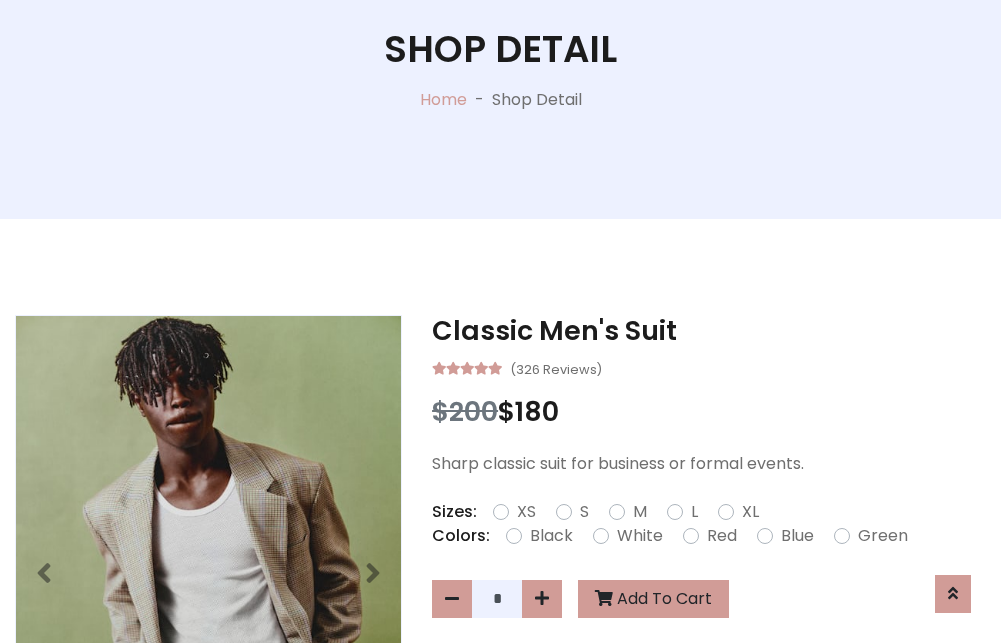 click on "Black" at bounding box center (551, 536) 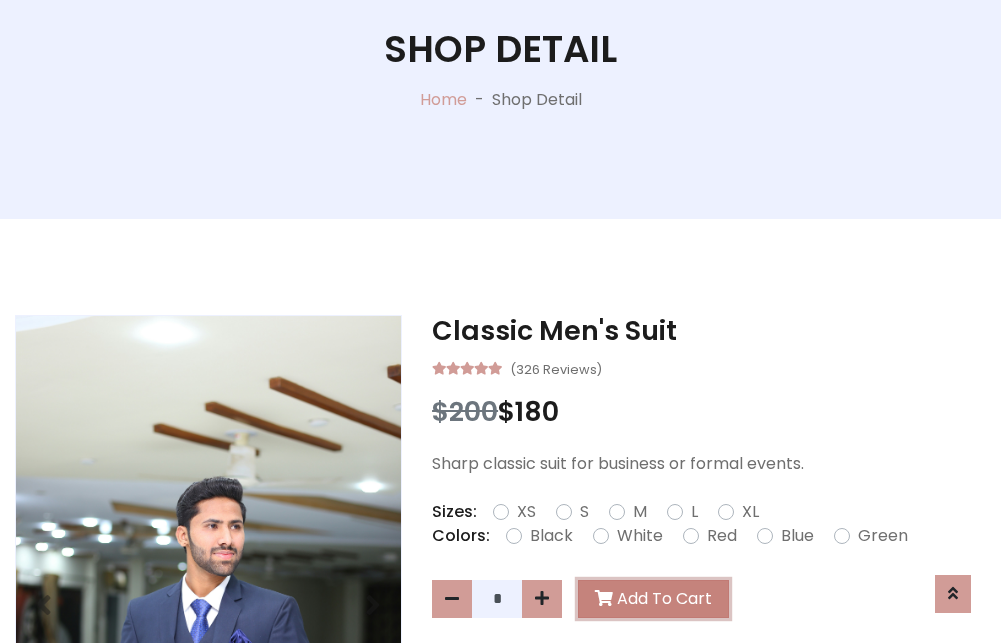 click on "Add To Cart" at bounding box center (653, 599) 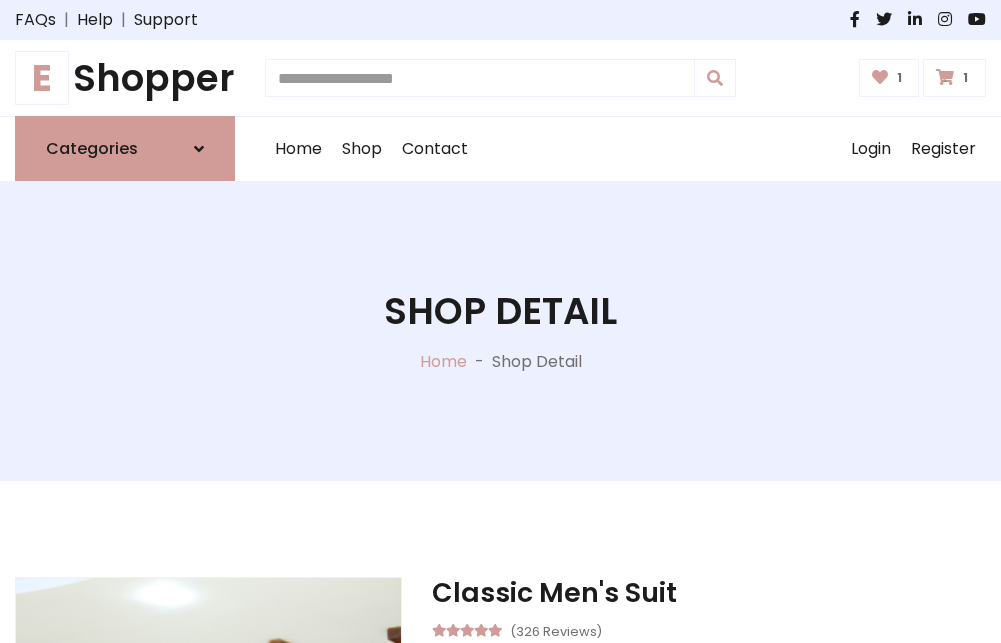click at bounding box center [945, 77] 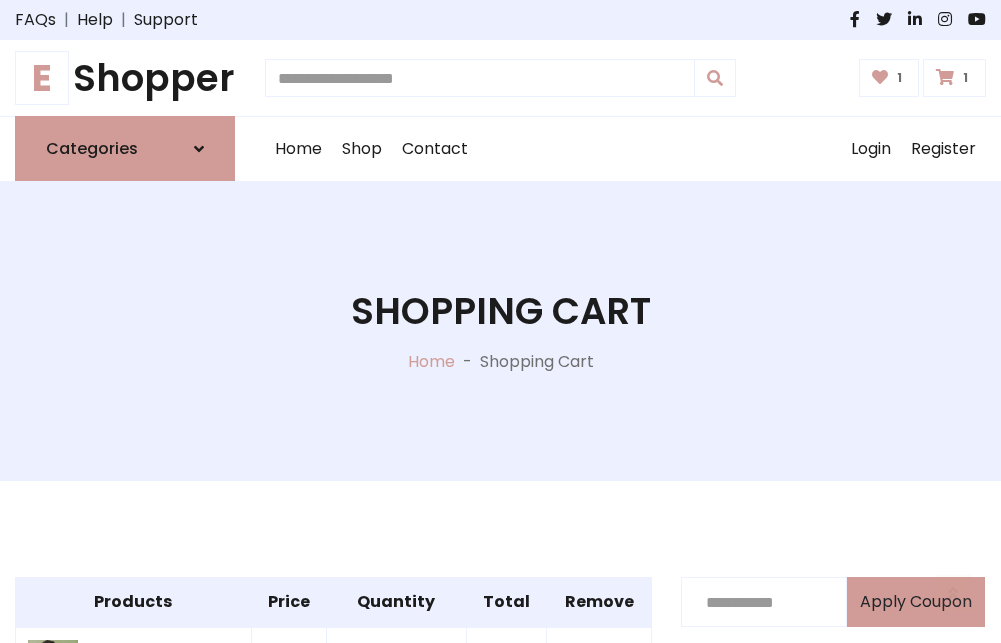 scroll, scrollTop: 570, scrollLeft: 0, axis: vertical 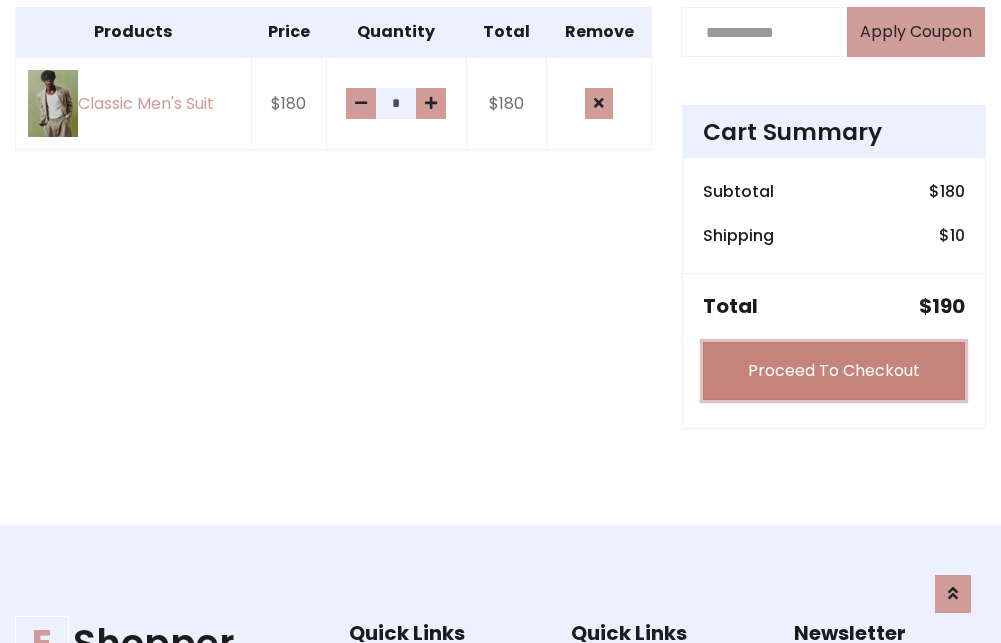click on "Proceed To Checkout" at bounding box center (834, 371) 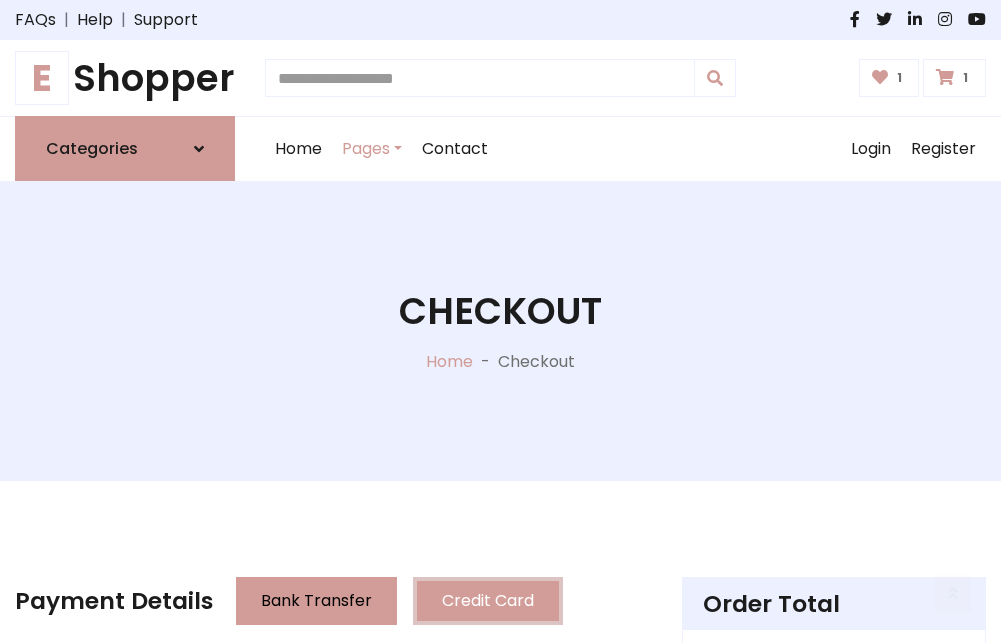scroll, scrollTop: 201, scrollLeft: 0, axis: vertical 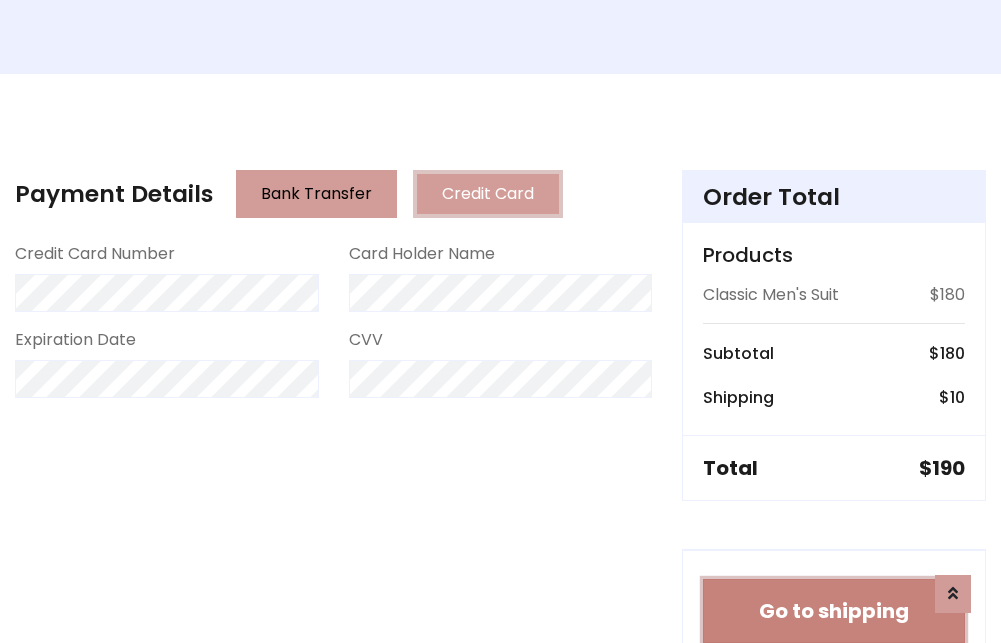 click on "Go to shipping" at bounding box center (834, 611) 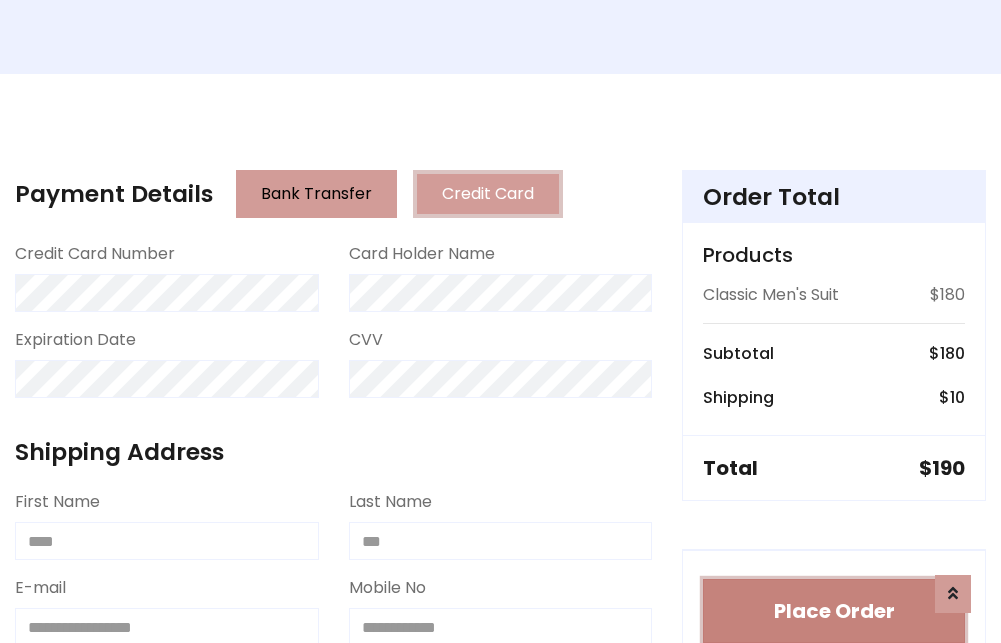 type 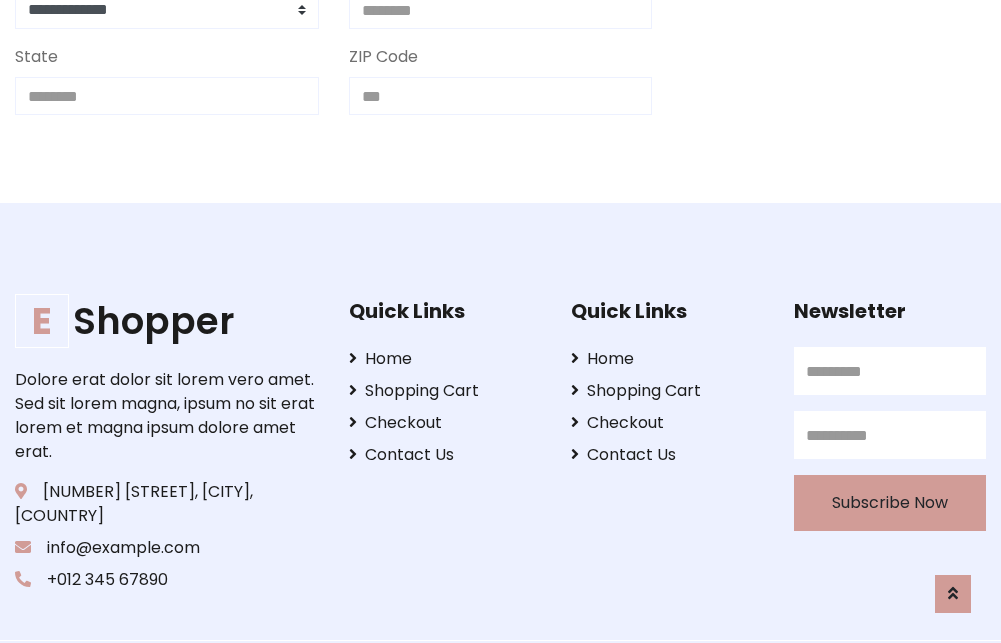 scroll, scrollTop: 713, scrollLeft: 0, axis: vertical 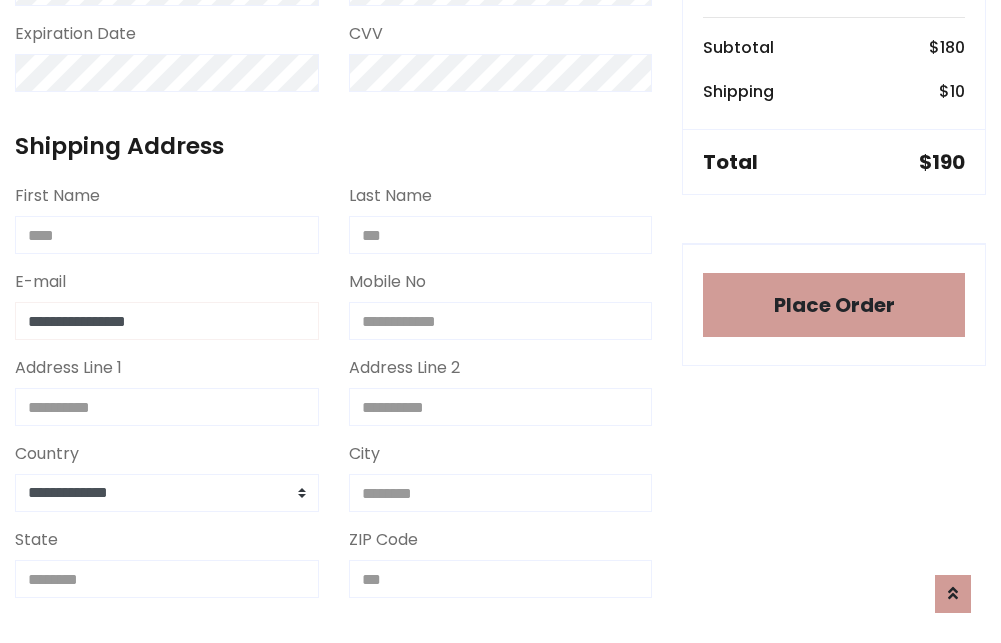 type on "**********" 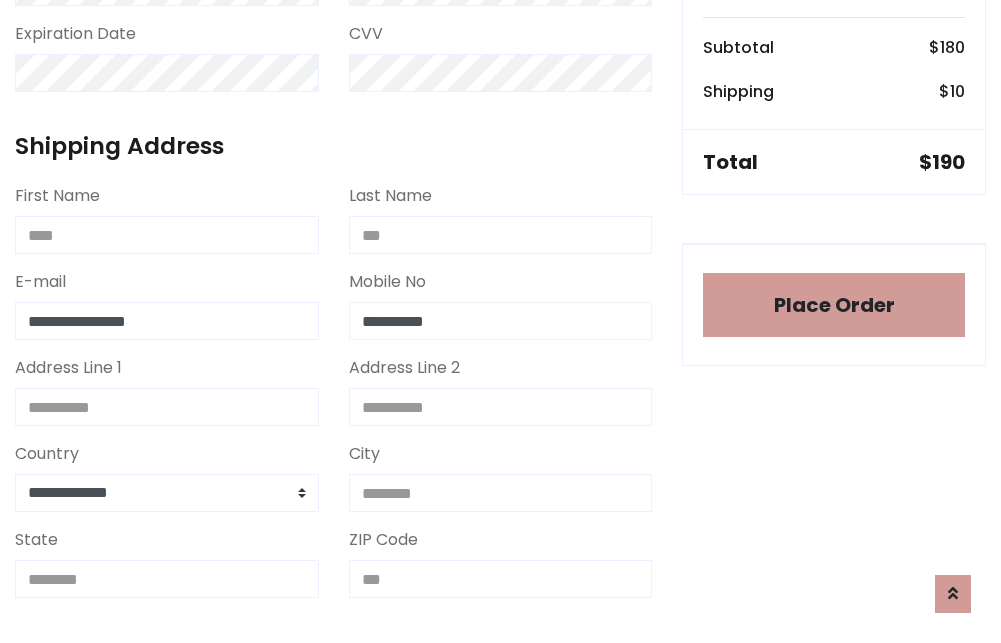 scroll, scrollTop: 573, scrollLeft: 0, axis: vertical 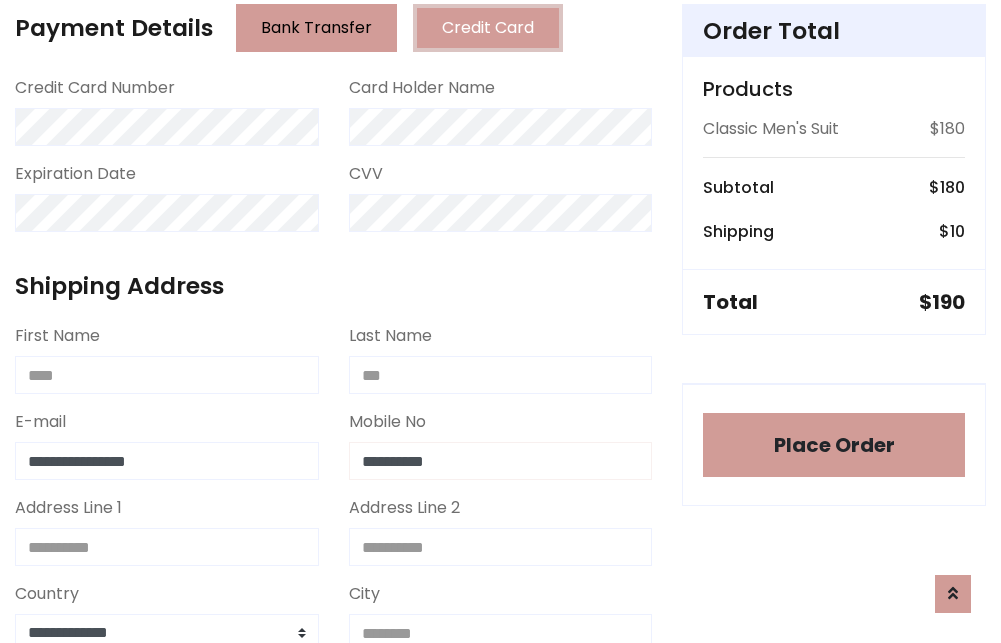 type on "**********" 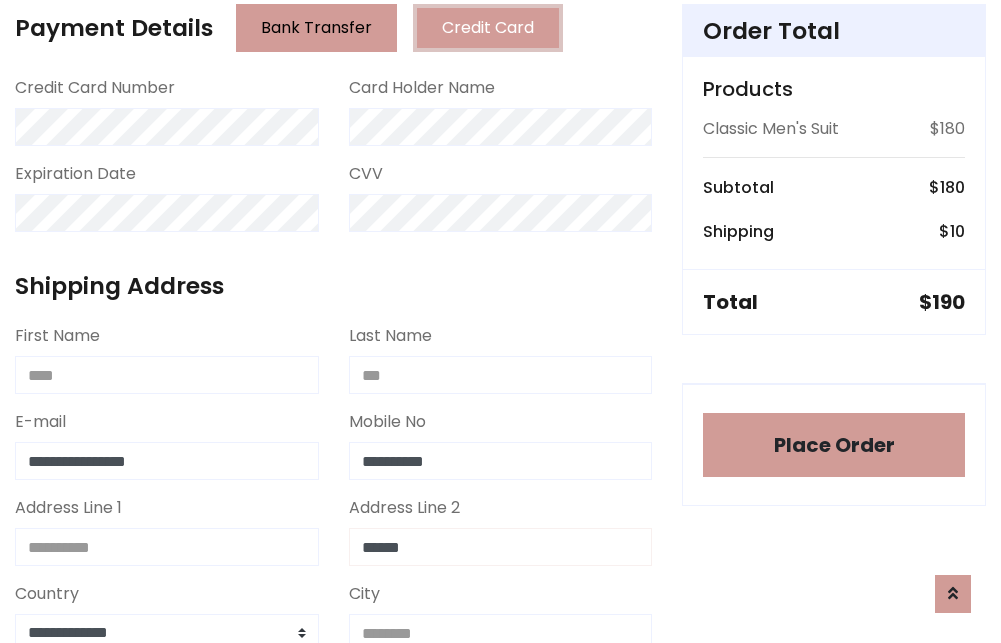 type on "******" 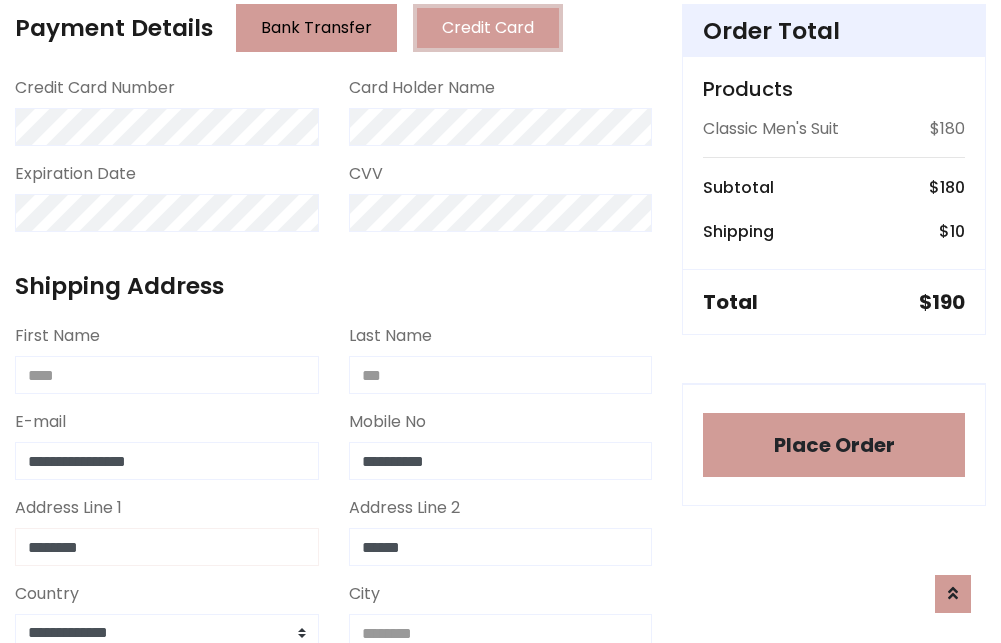 type on "********" 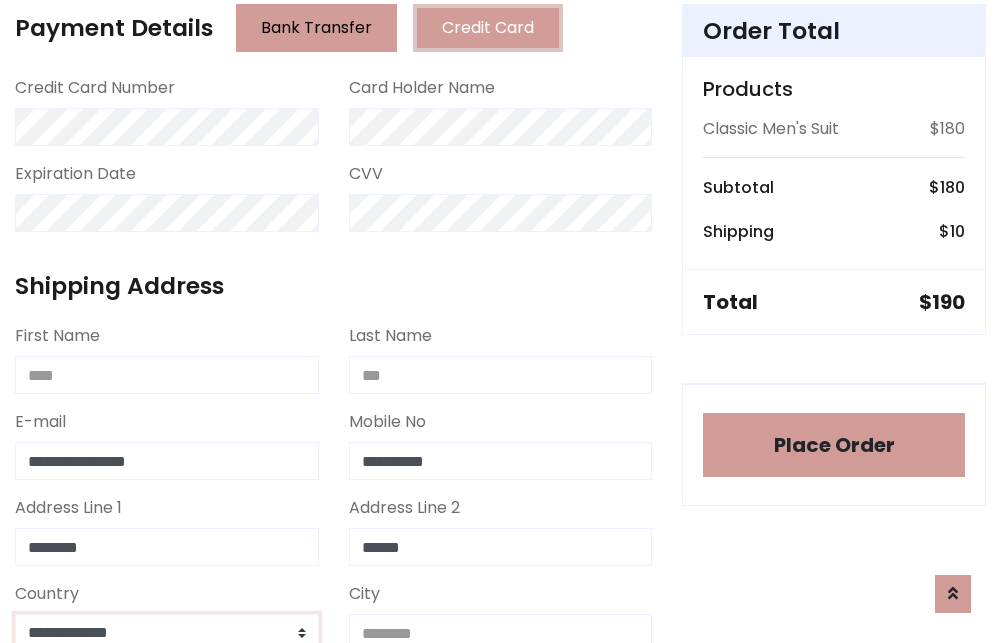 select on "*******" 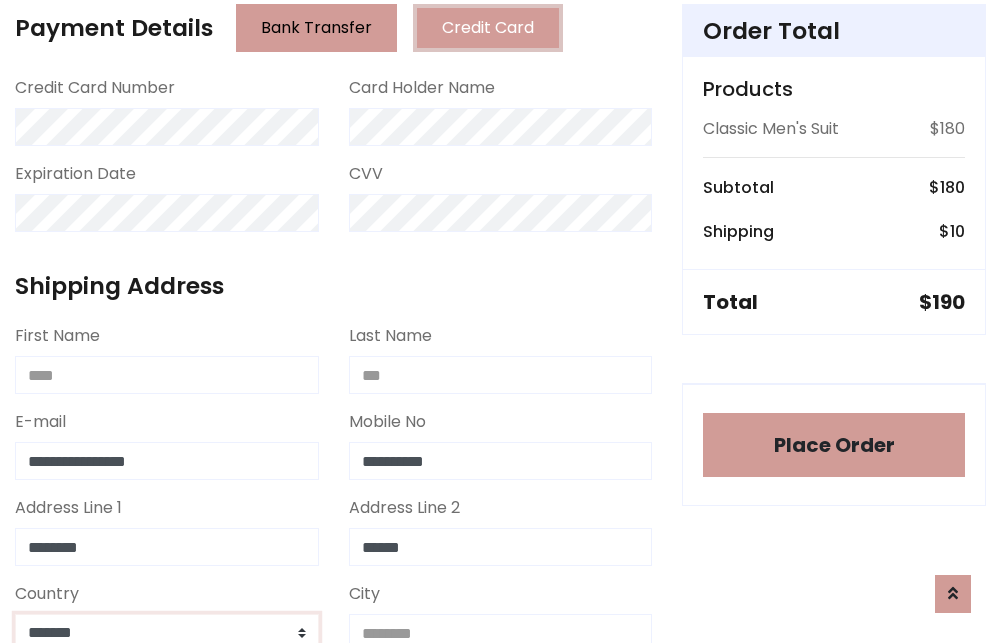 scroll, scrollTop: 583, scrollLeft: 0, axis: vertical 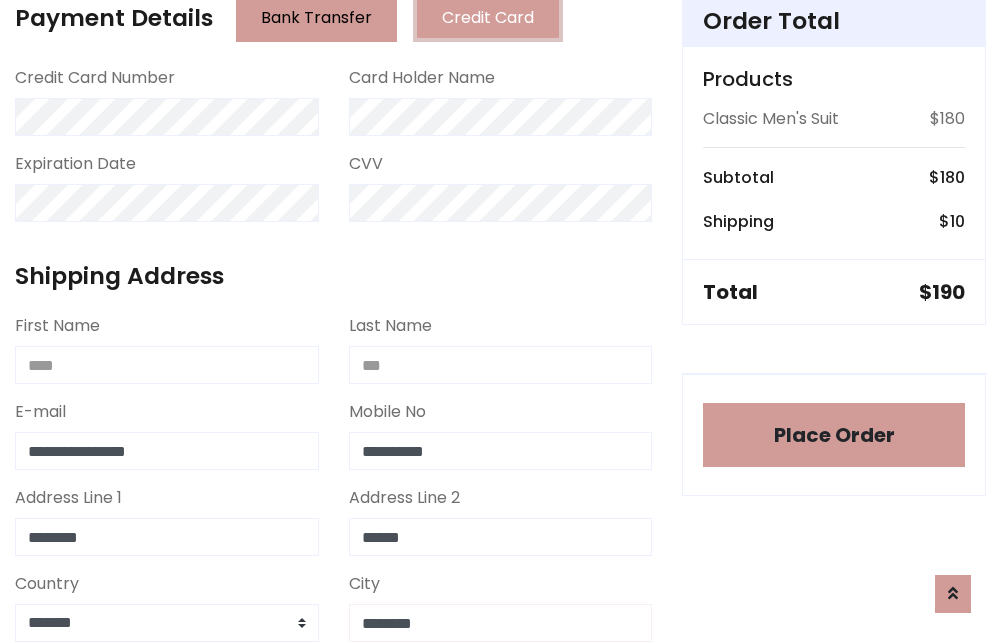 type on "********" 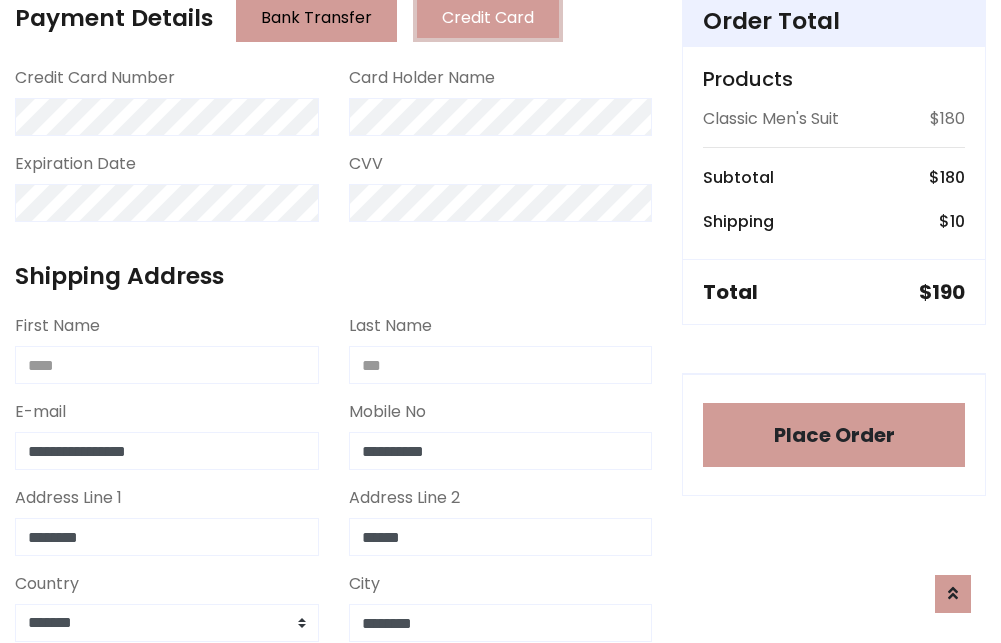 scroll, scrollTop: 971, scrollLeft: 0, axis: vertical 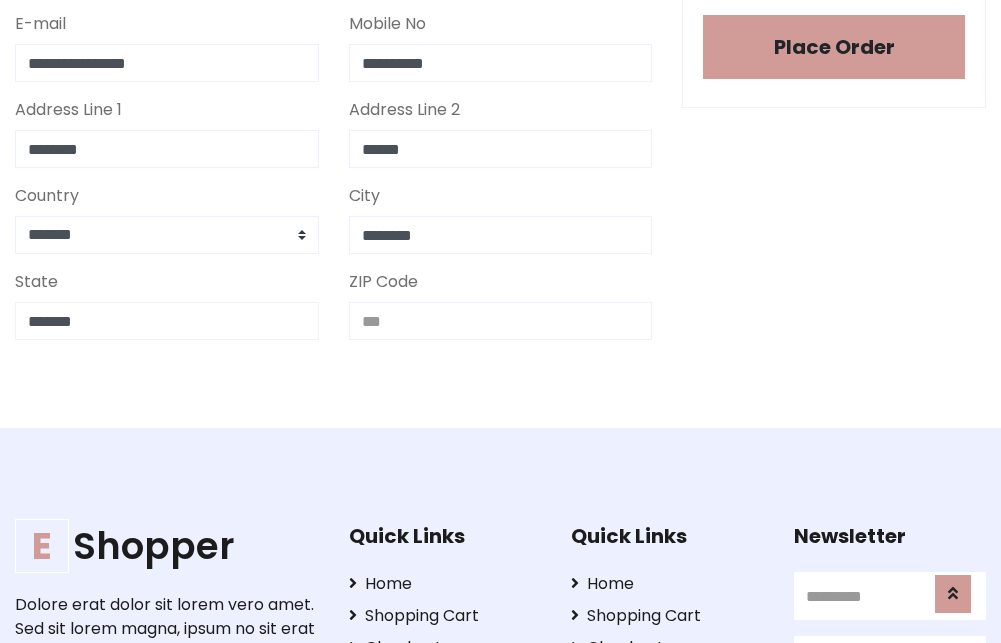 type on "*******" 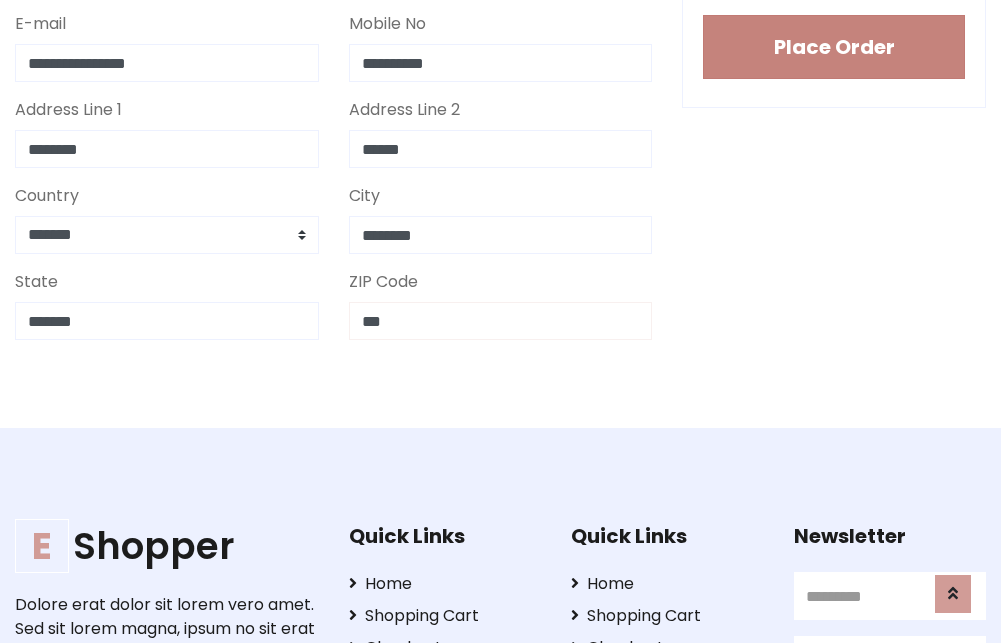 type on "***" 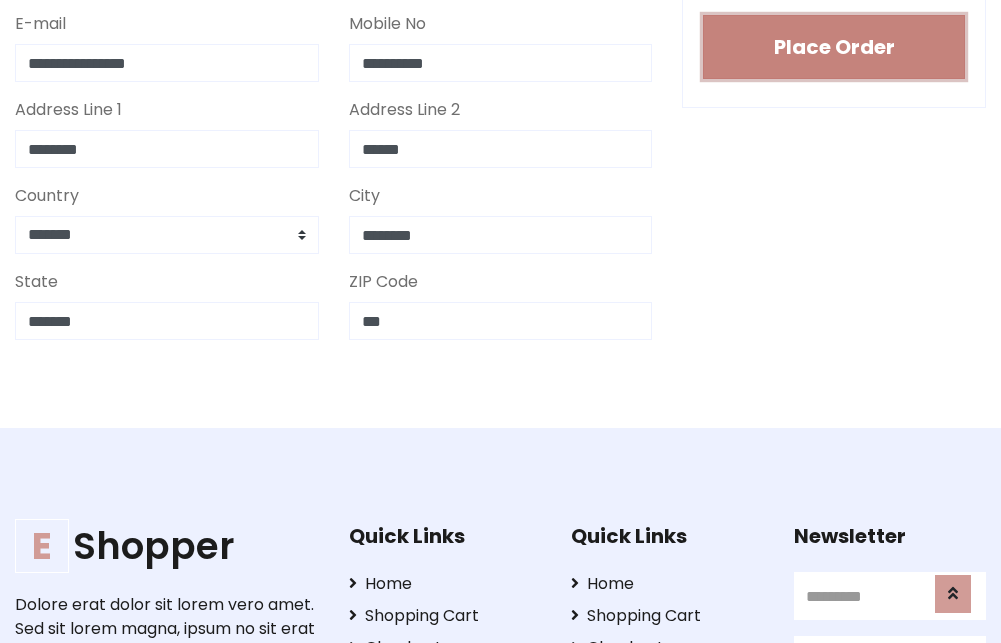 click on "Place Order" at bounding box center [834, 47] 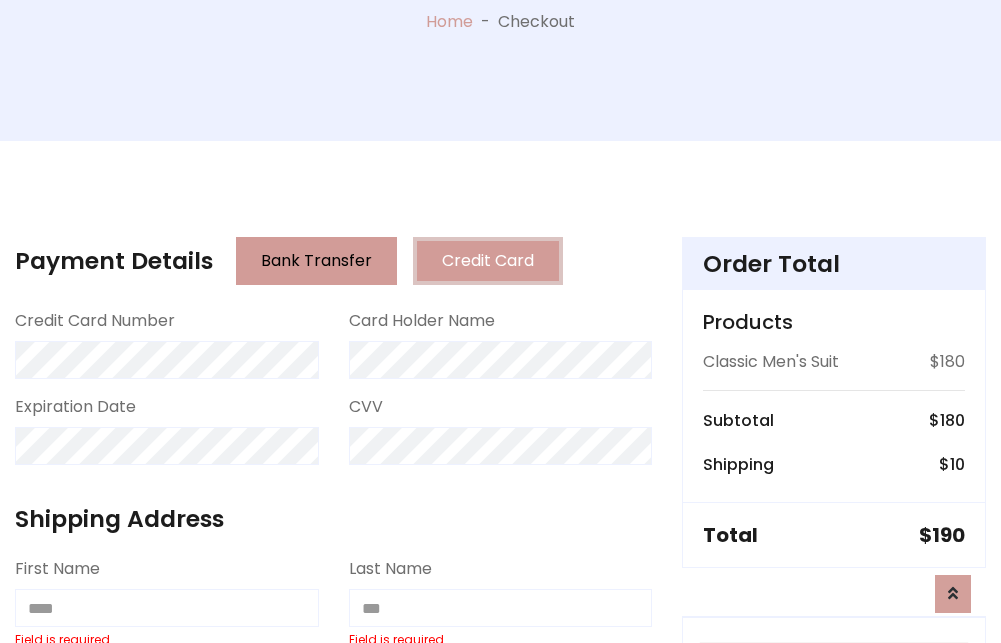 scroll, scrollTop: 0, scrollLeft: 0, axis: both 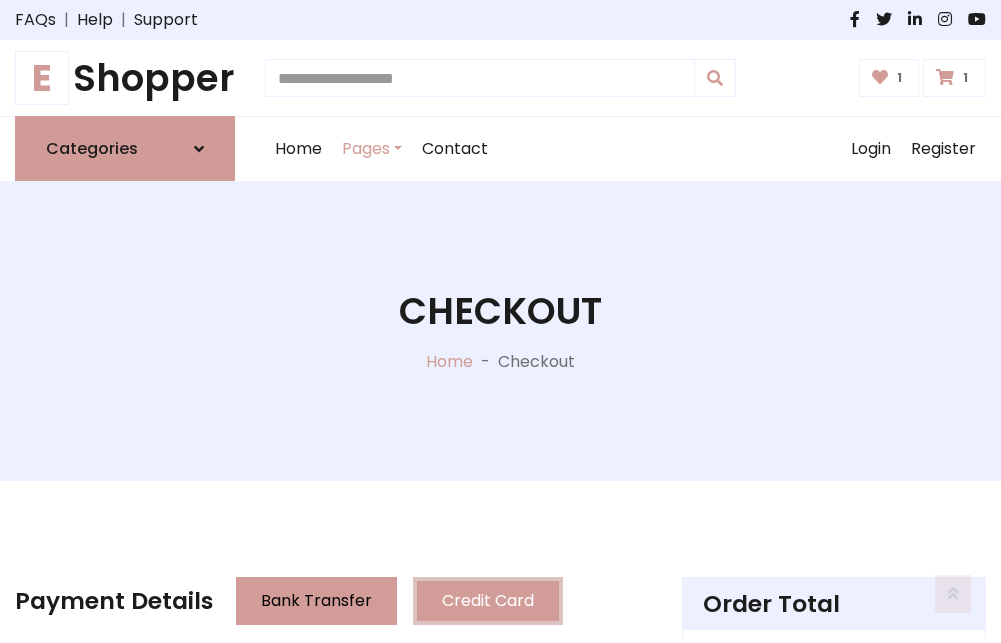 click on "E" at bounding box center (42, 78) 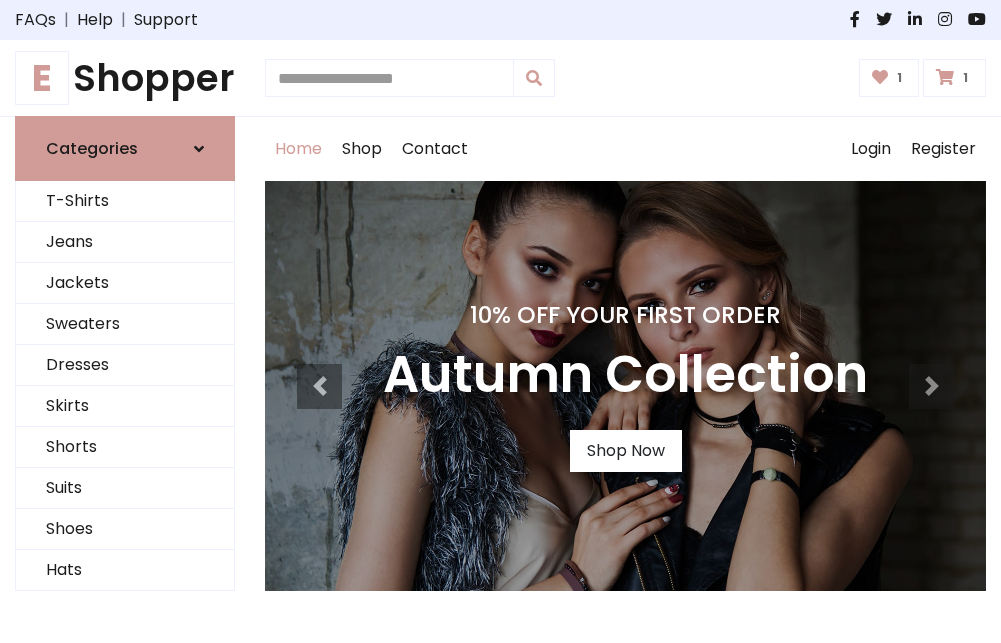 scroll, scrollTop: 0, scrollLeft: 0, axis: both 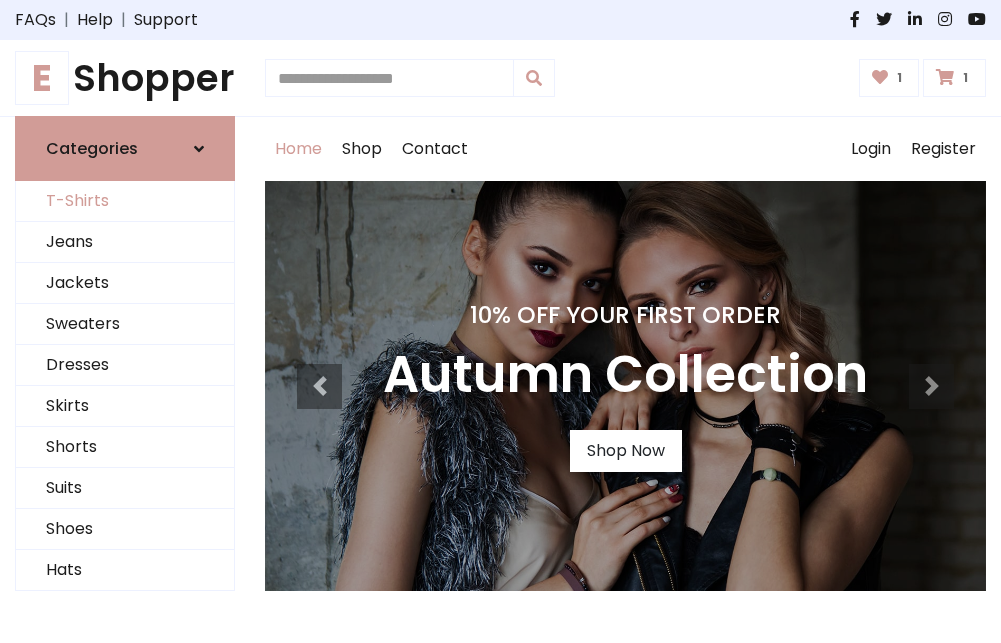 click on "T-Shirts" at bounding box center [125, 201] 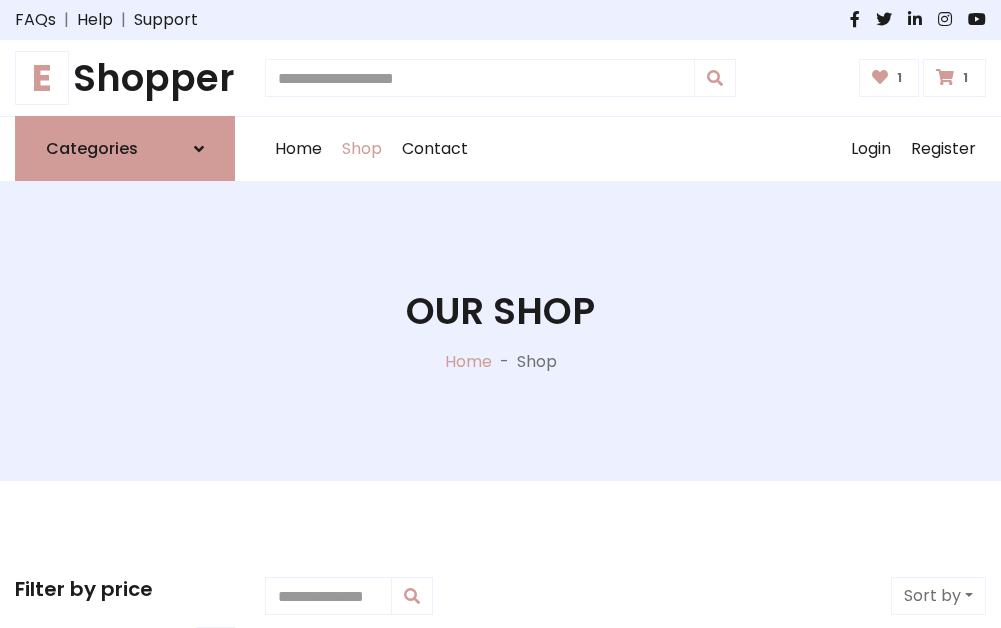 scroll, scrollTop: 0, scrollLeft: 0, axis: both 